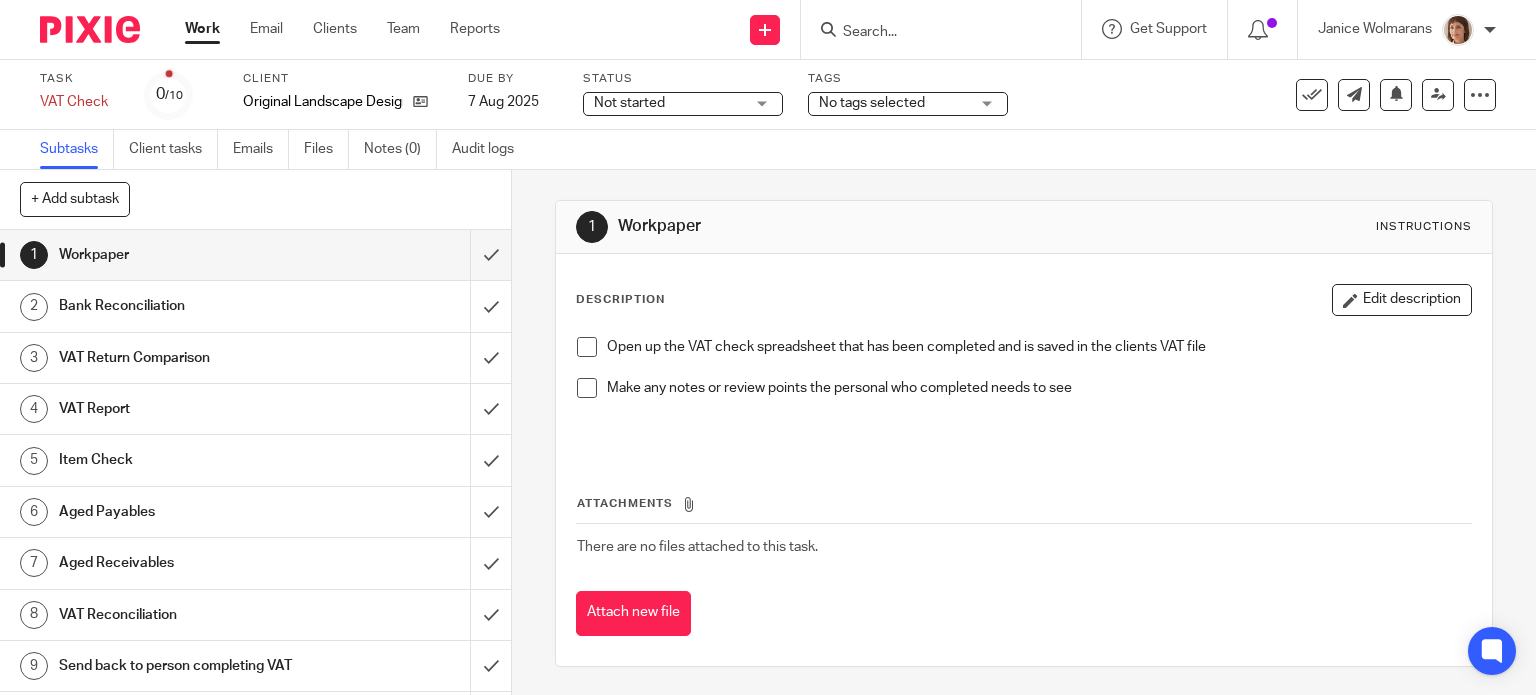 scroll, scrollTop: 0, scrollLeft: 0, axis: both 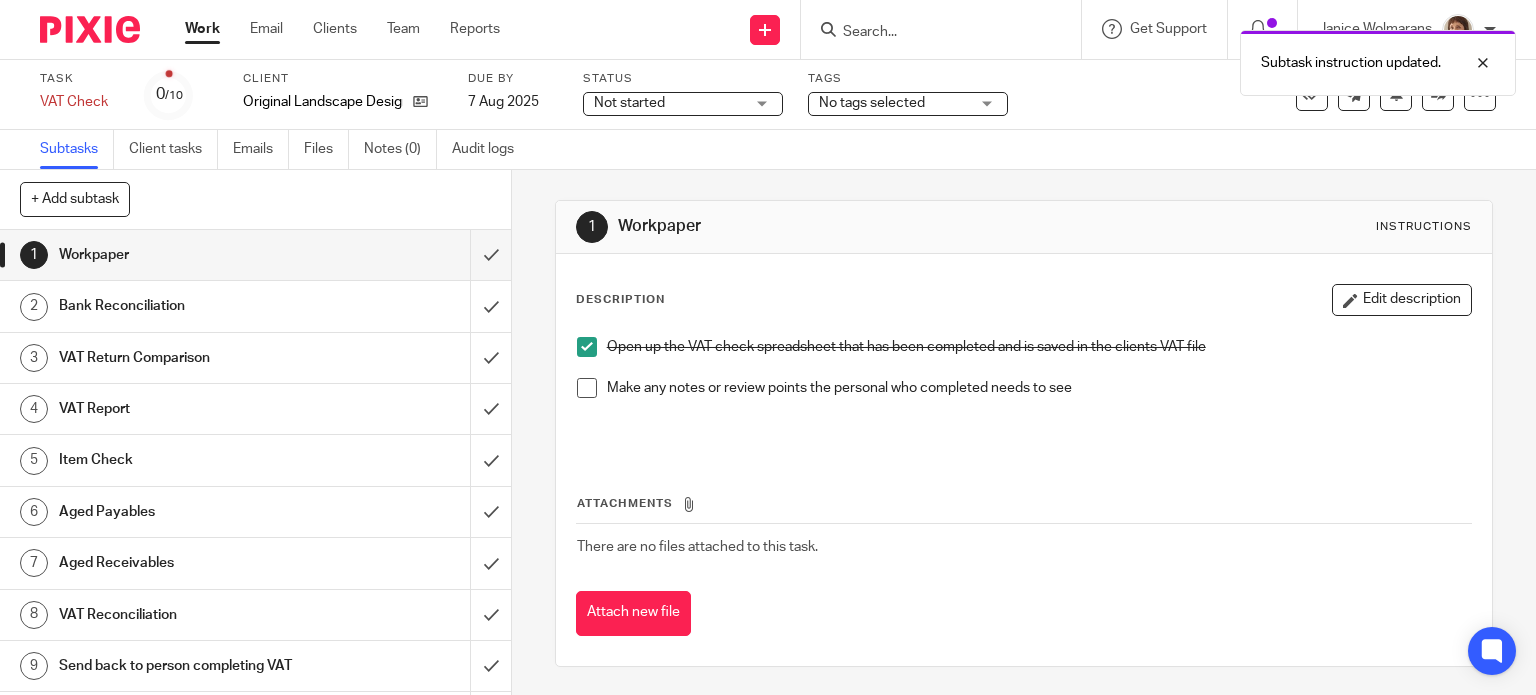 click at bounding box center (587, 388) 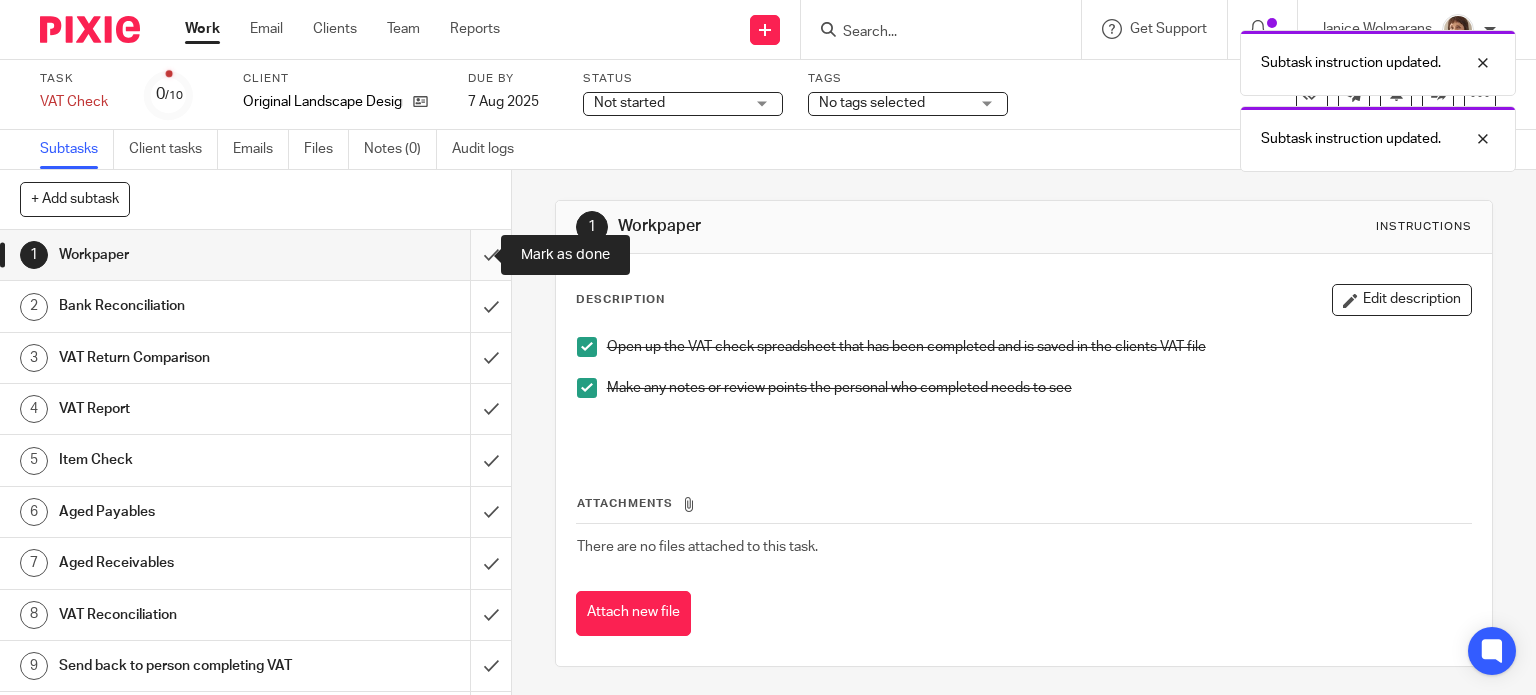 click at bounding box center [255, 255] 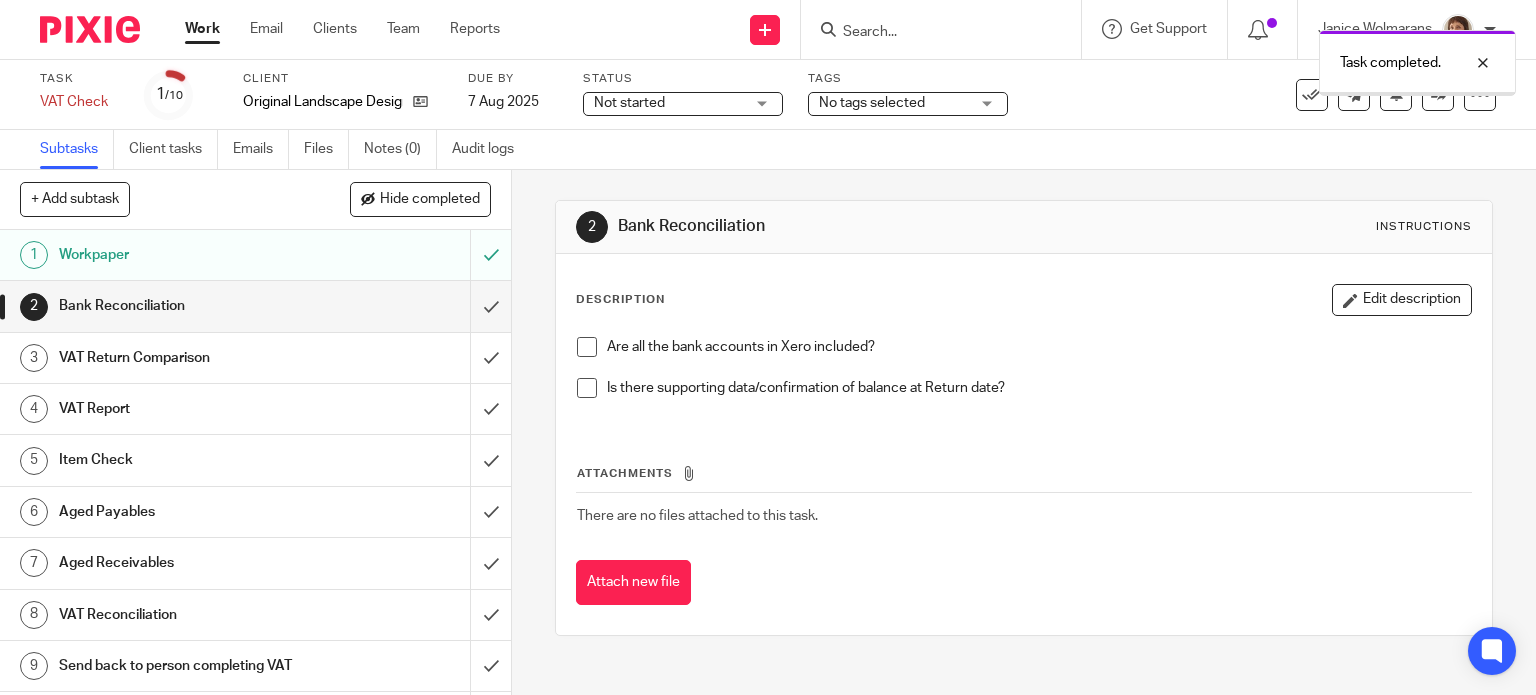 scroll, scrollTop: 0, scrollLeft: 0, axis: both 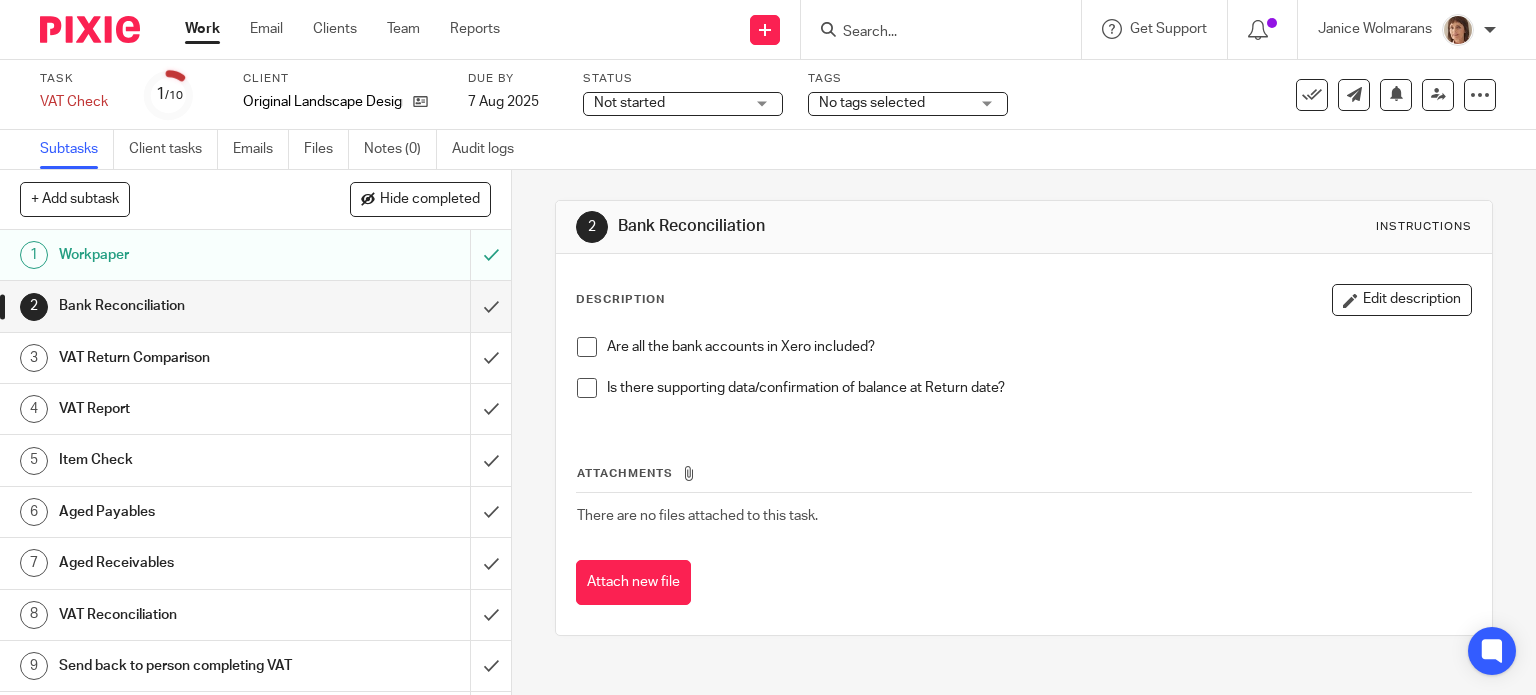 click at bounding box center [587, 347] 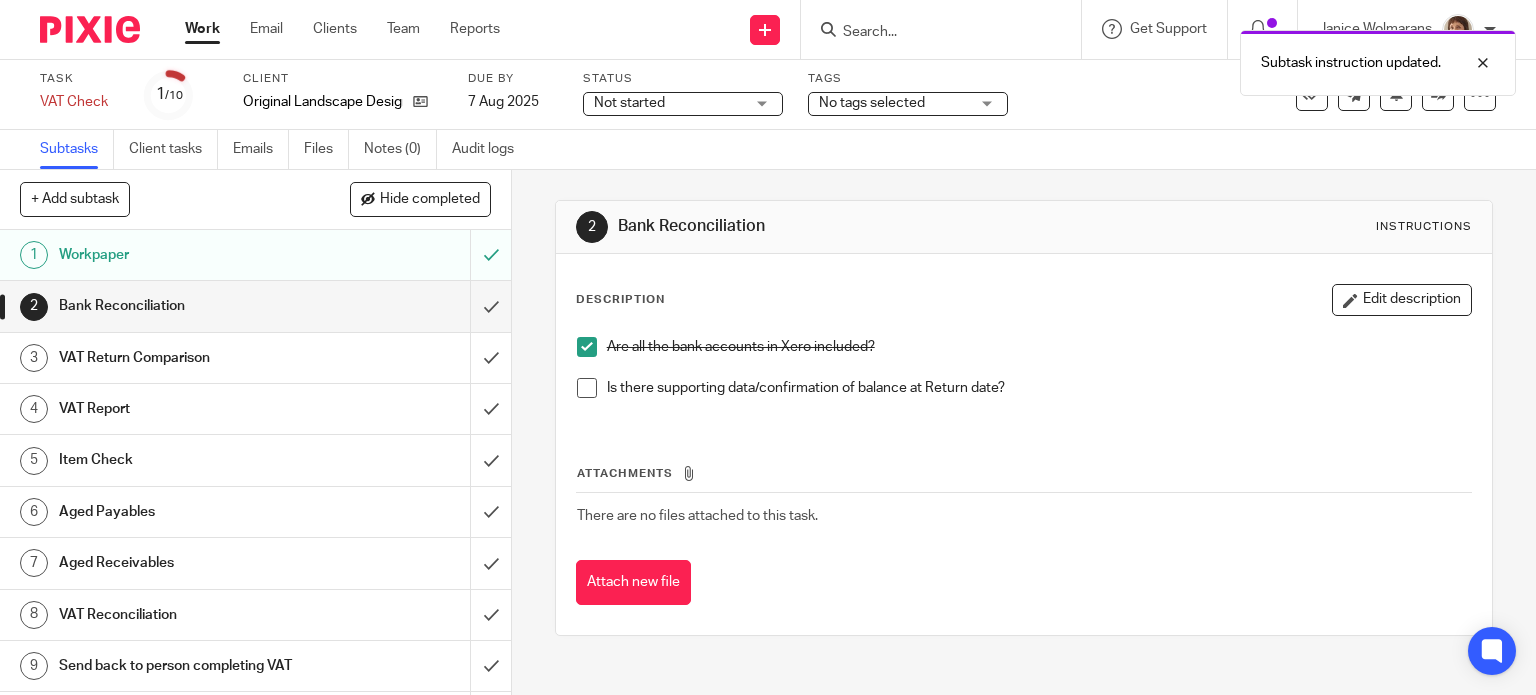 click at bounding box center (587, 388) 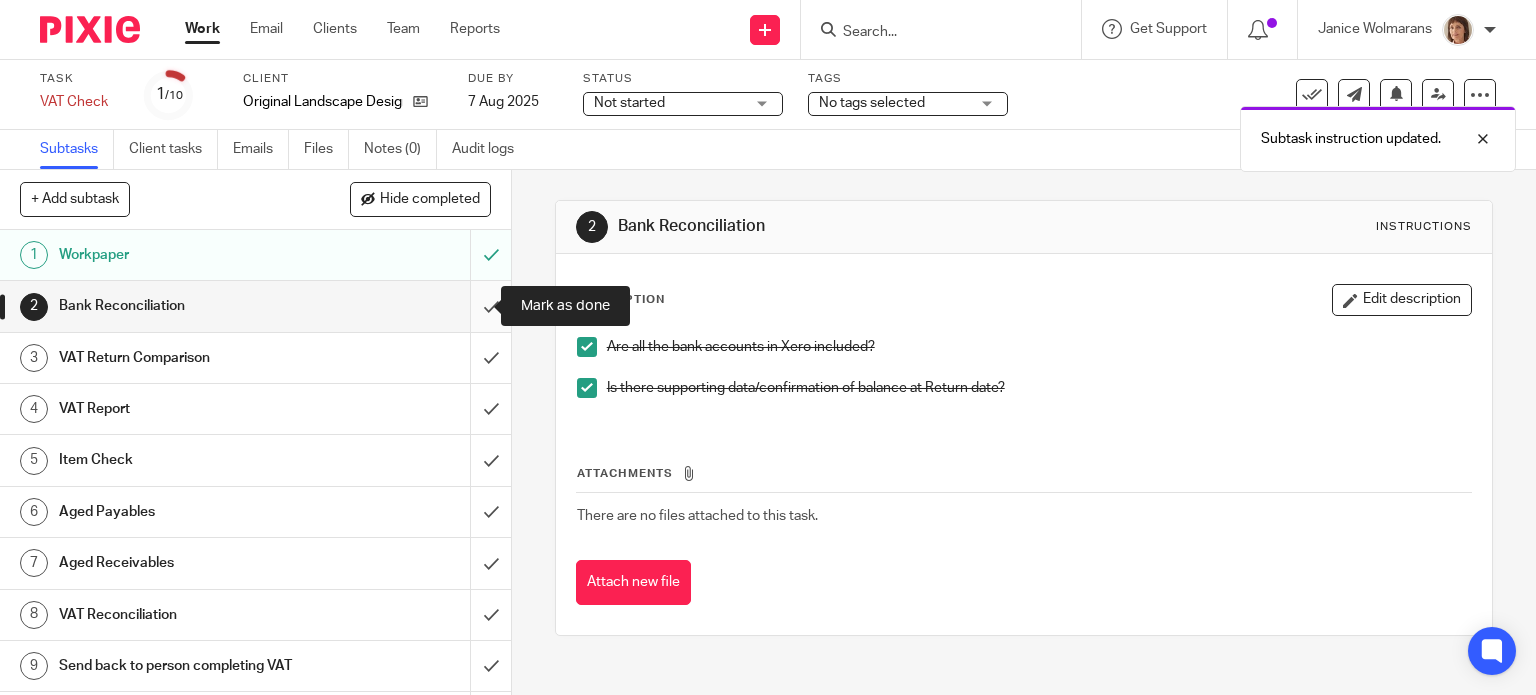 click at bounding box center [255, 306] 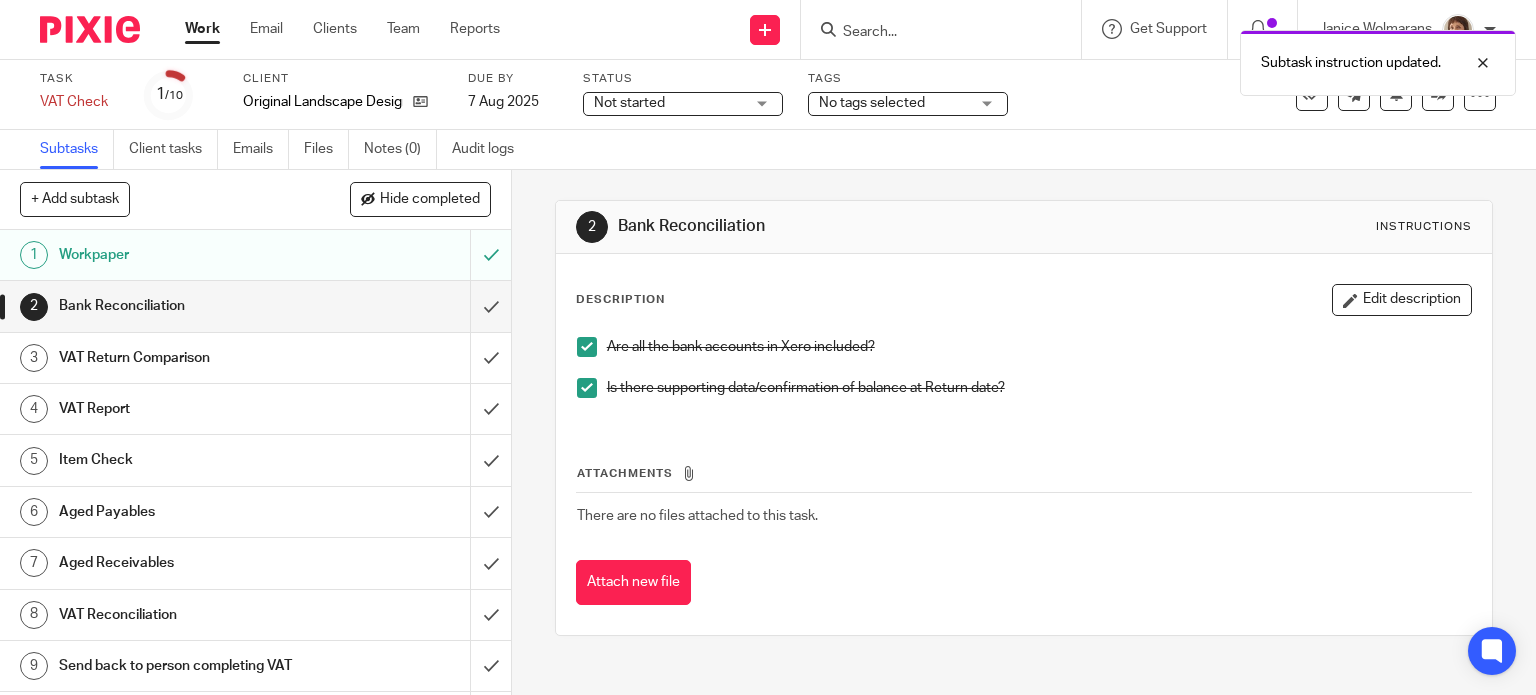 click on "VAT Return Comparison" at bounding box center (189, 358) 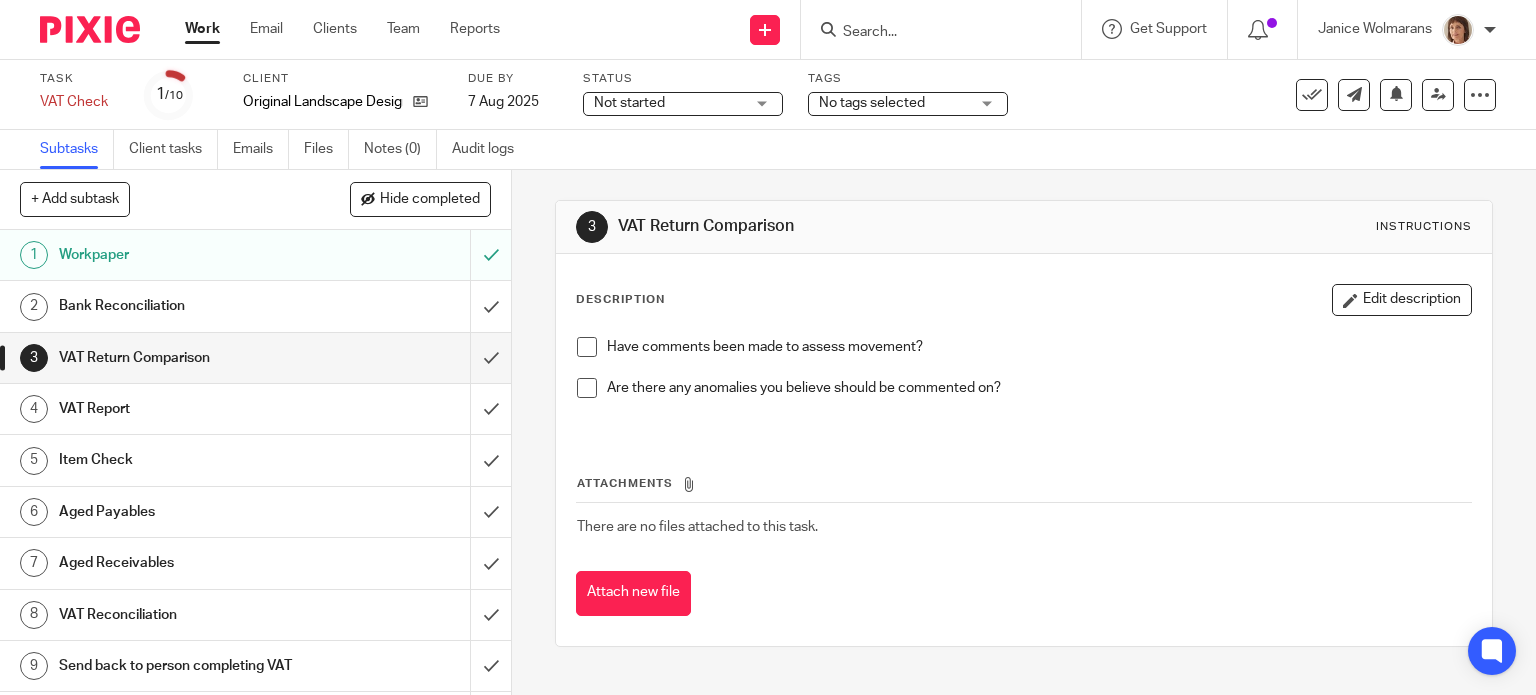 scroll, scrollTop: 0, scrollLeft: 0, axis: both 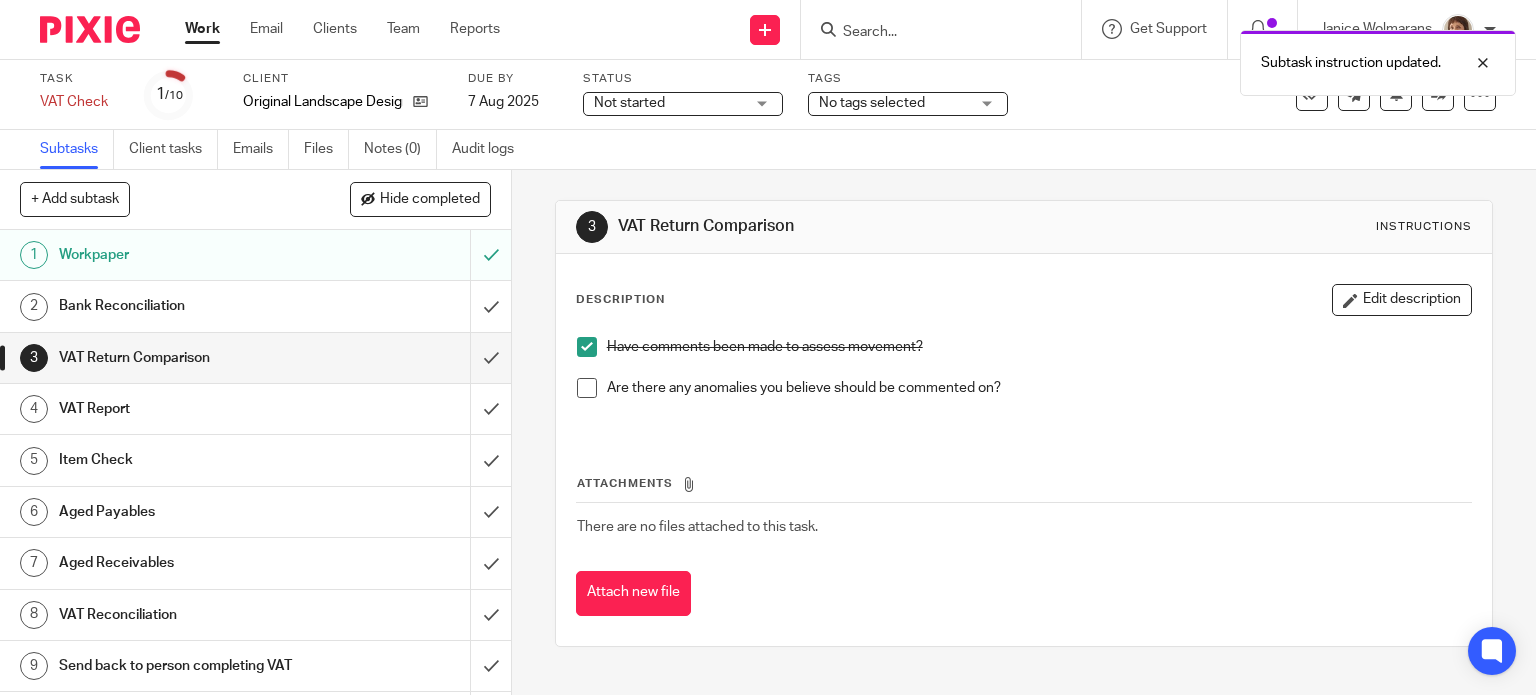 click at bounding box center (587, 388) 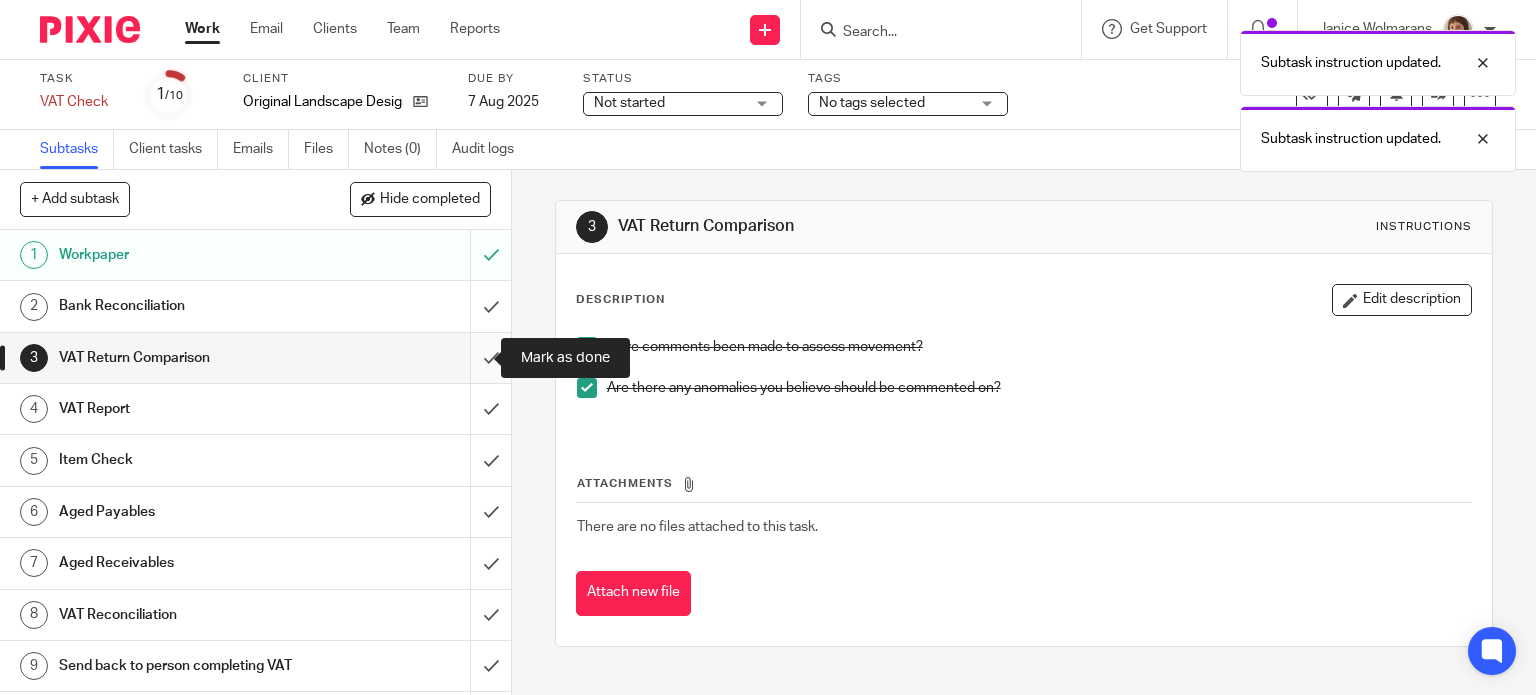 click at bounding box center [255, 358] 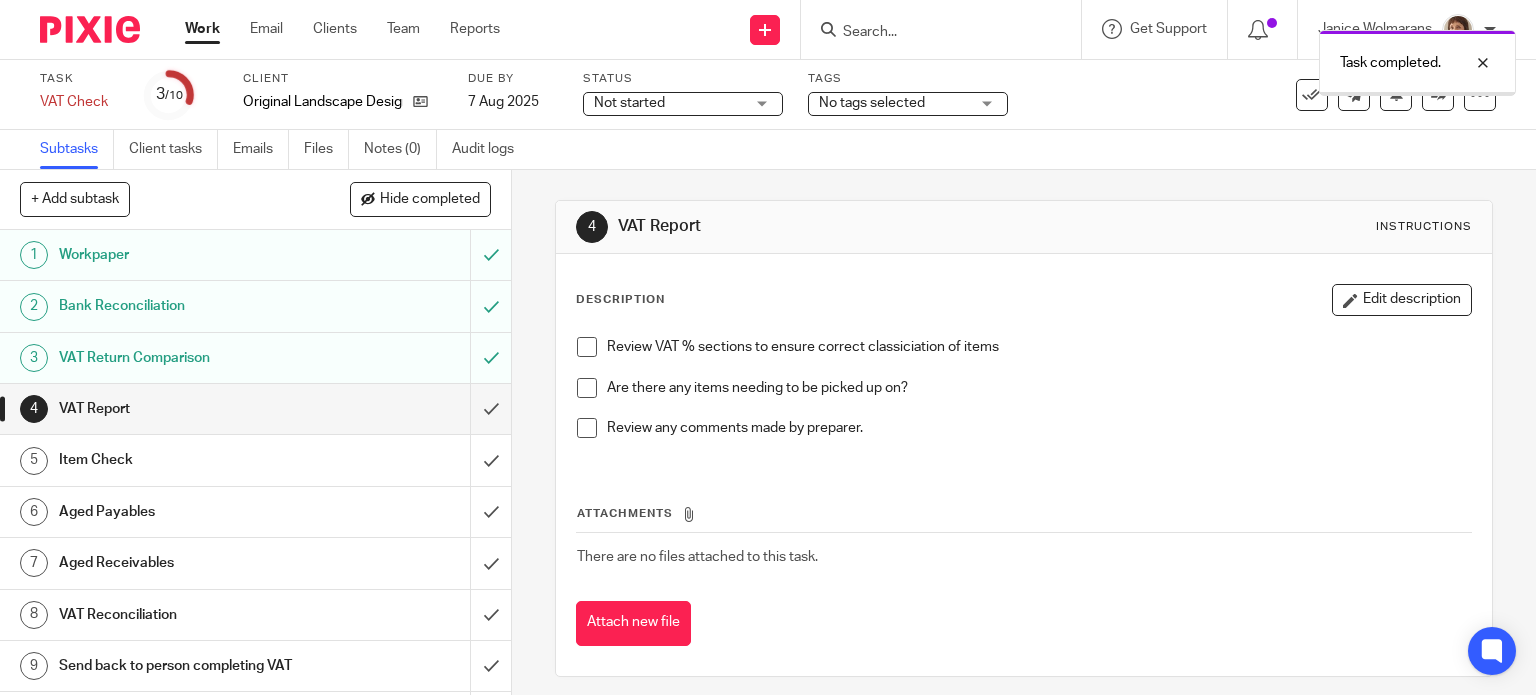 scroll, scrollTop: 0, scrollLeft: 0, axis: both 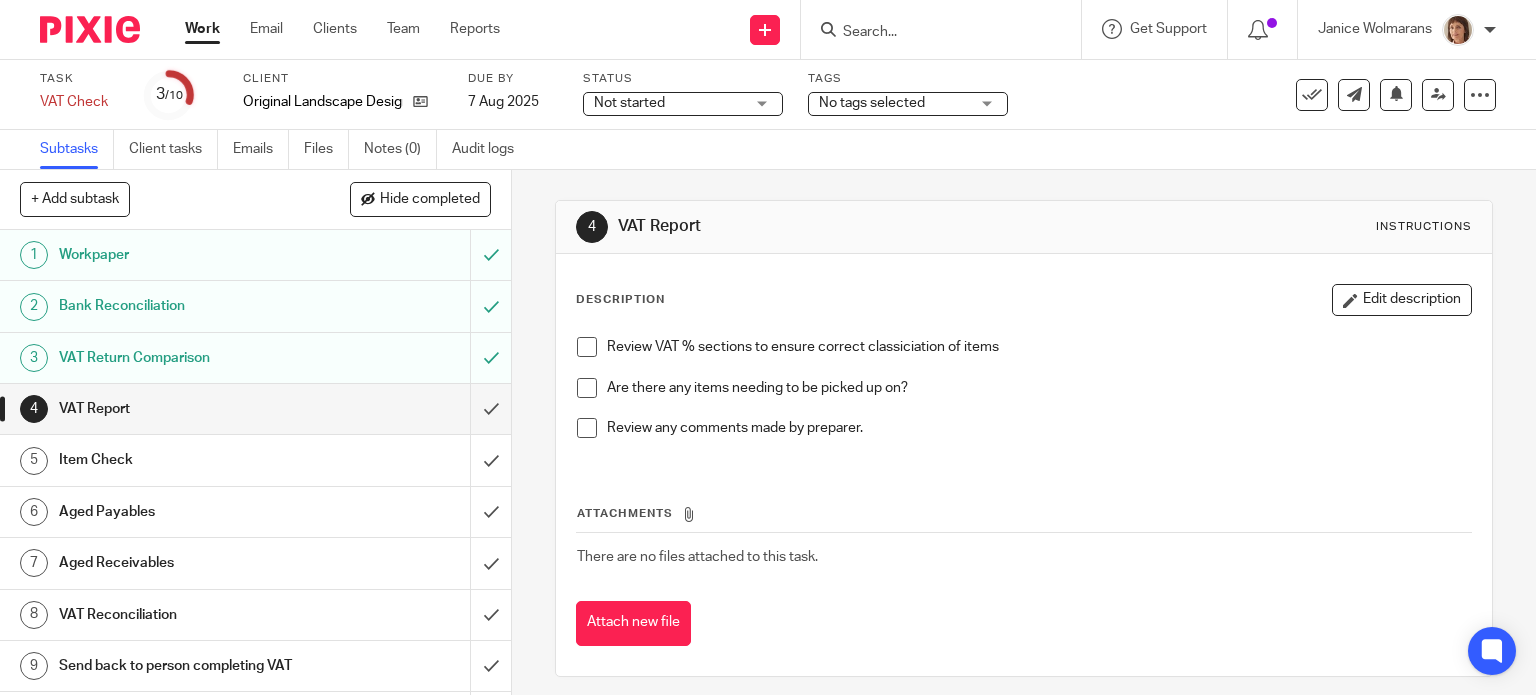 click at bounding box center (587, 347) 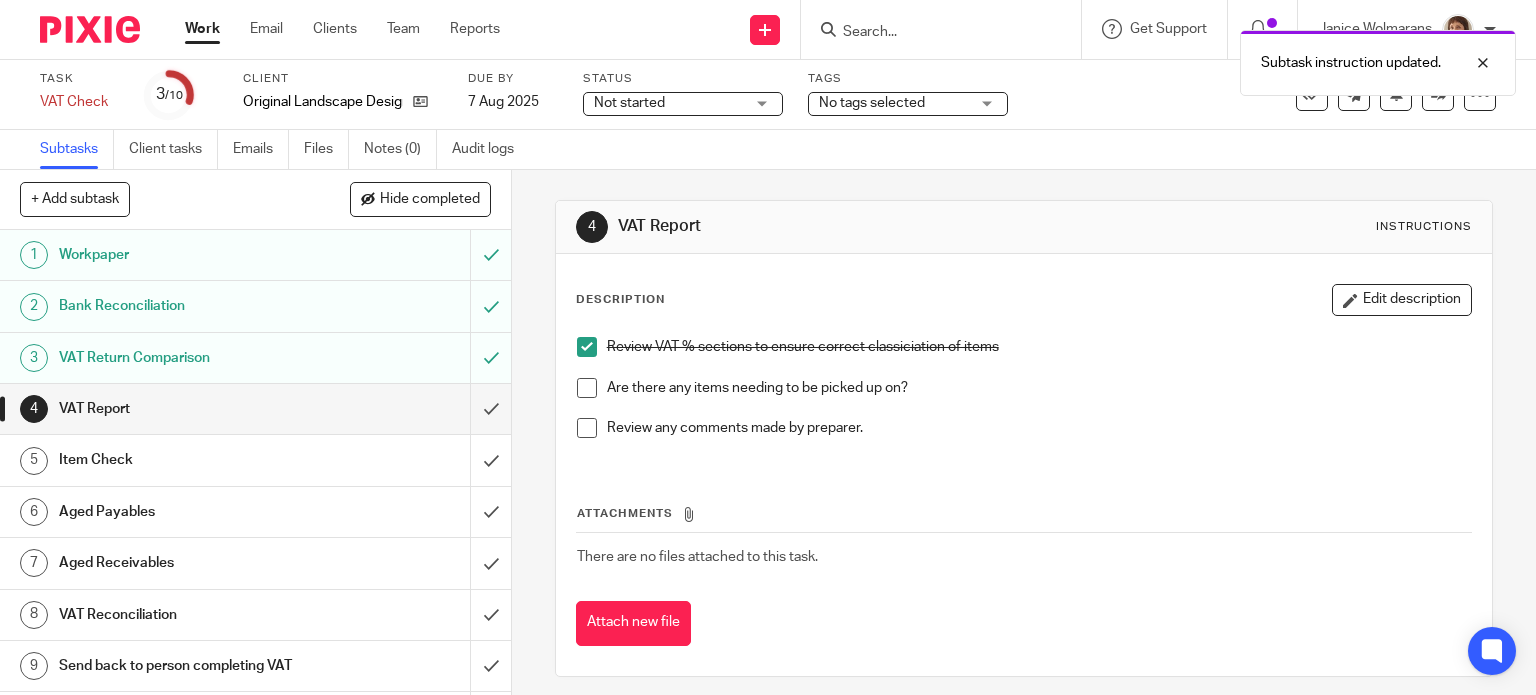 drag, startPoint x: 577, startPoint y: 384, endPoint x: 584, endPoint y: 403, distance: 20.248457 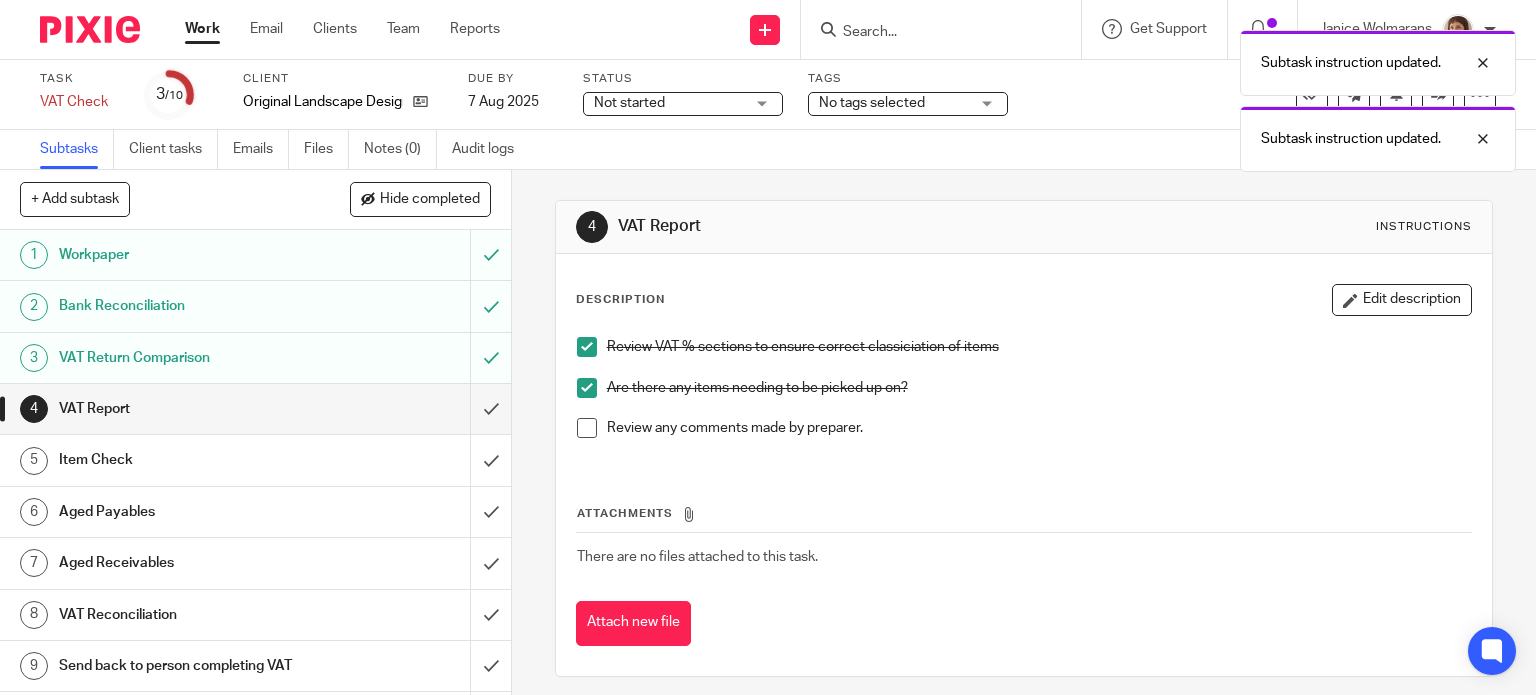 drag, startPoint x: 584, startPoint y: 428, endPoint x: 556, endPoint y: 427, distance: 28.01785 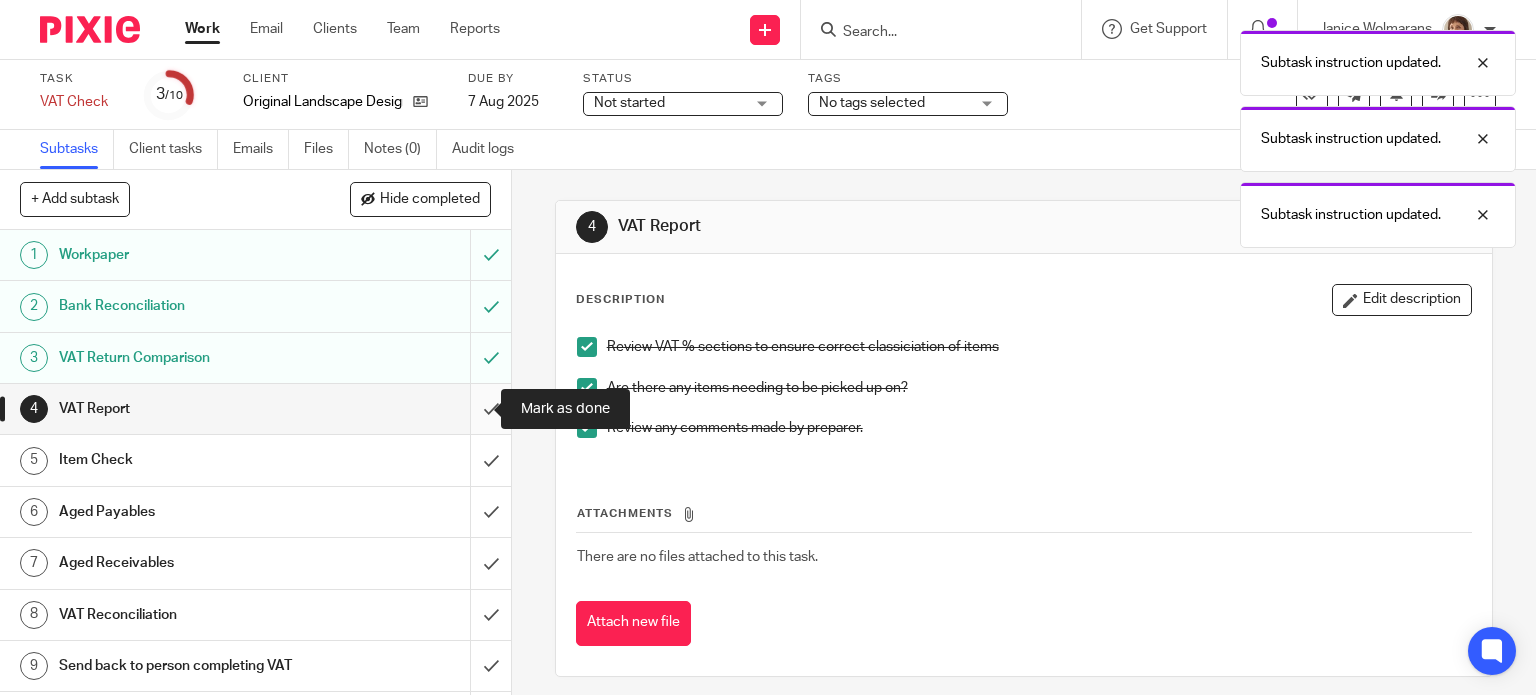 click at bounding box center [255, 409] 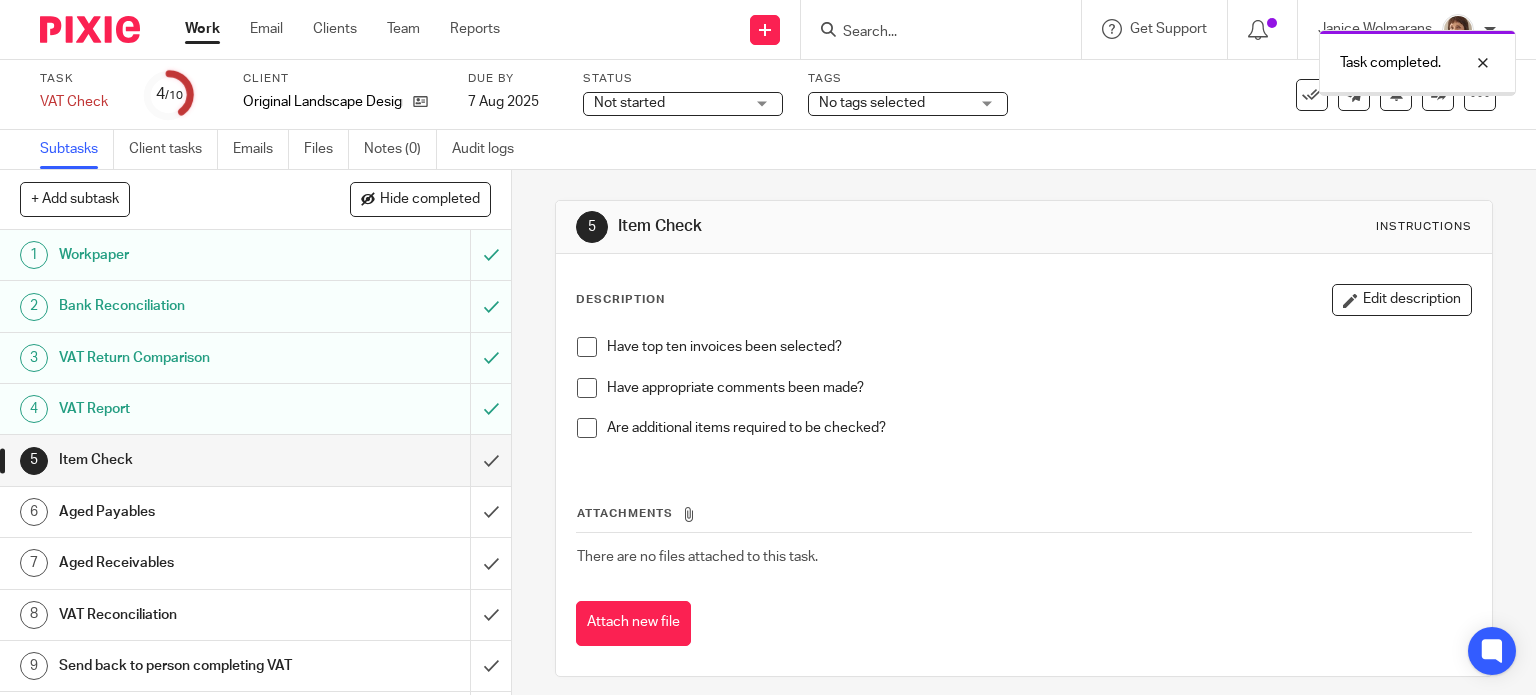 scroll, scrollTop: 0, scrollLeft: 0, axis: both 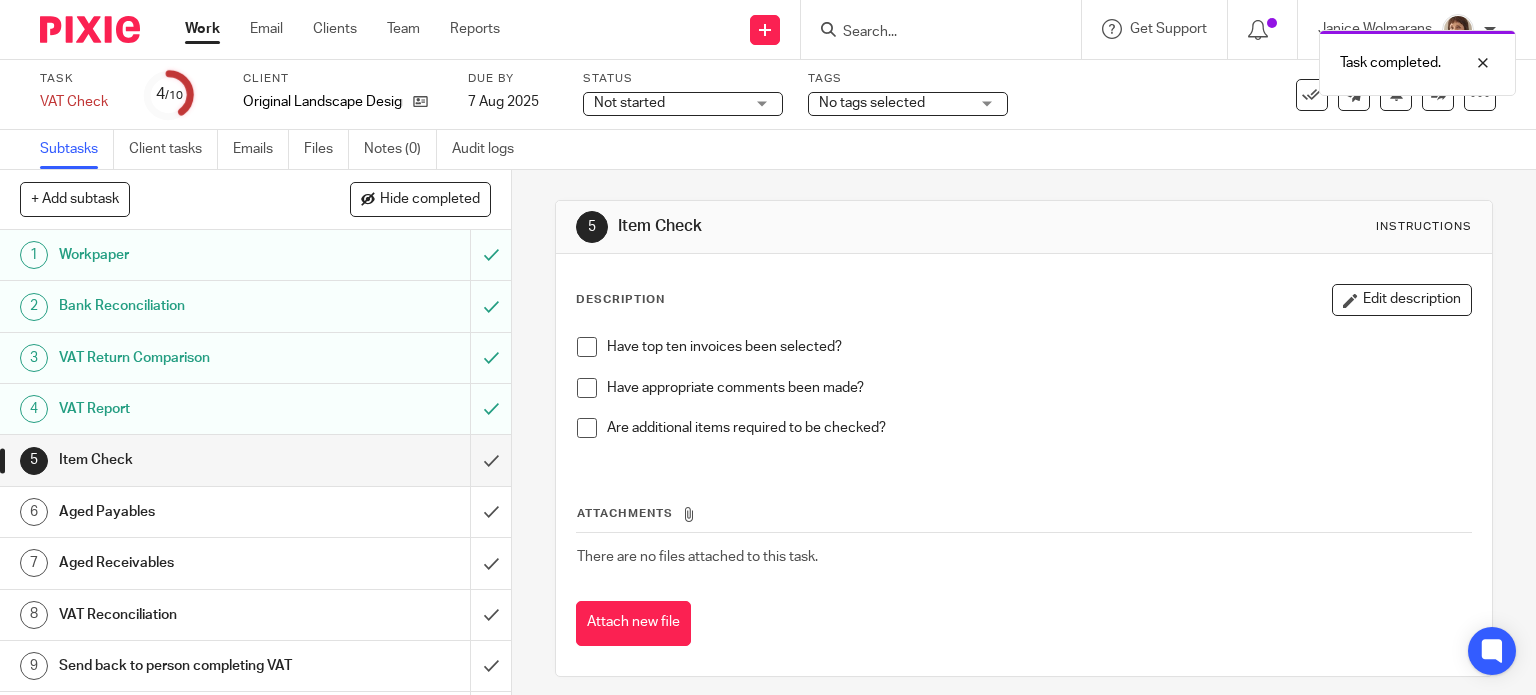 click at bounding box center (587, 347) 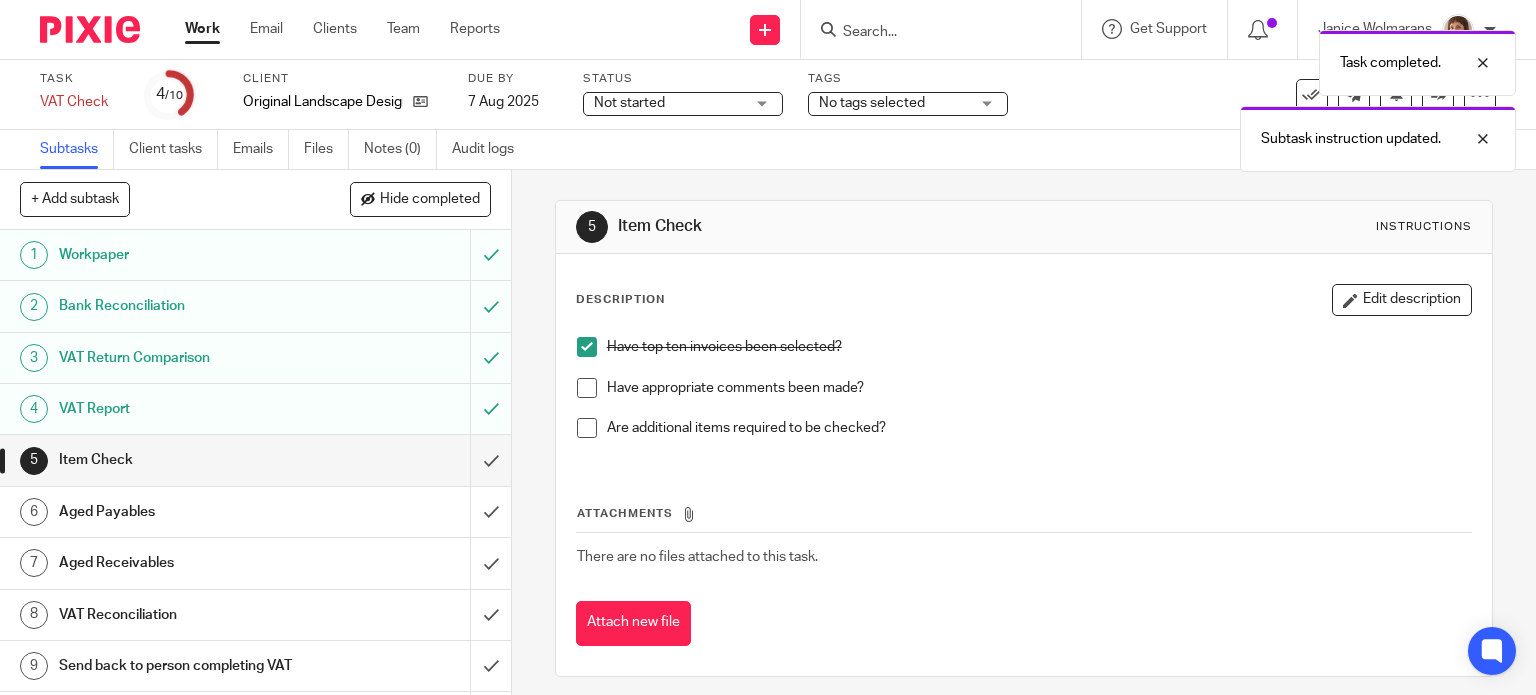 click at bounding box center [587, 388] 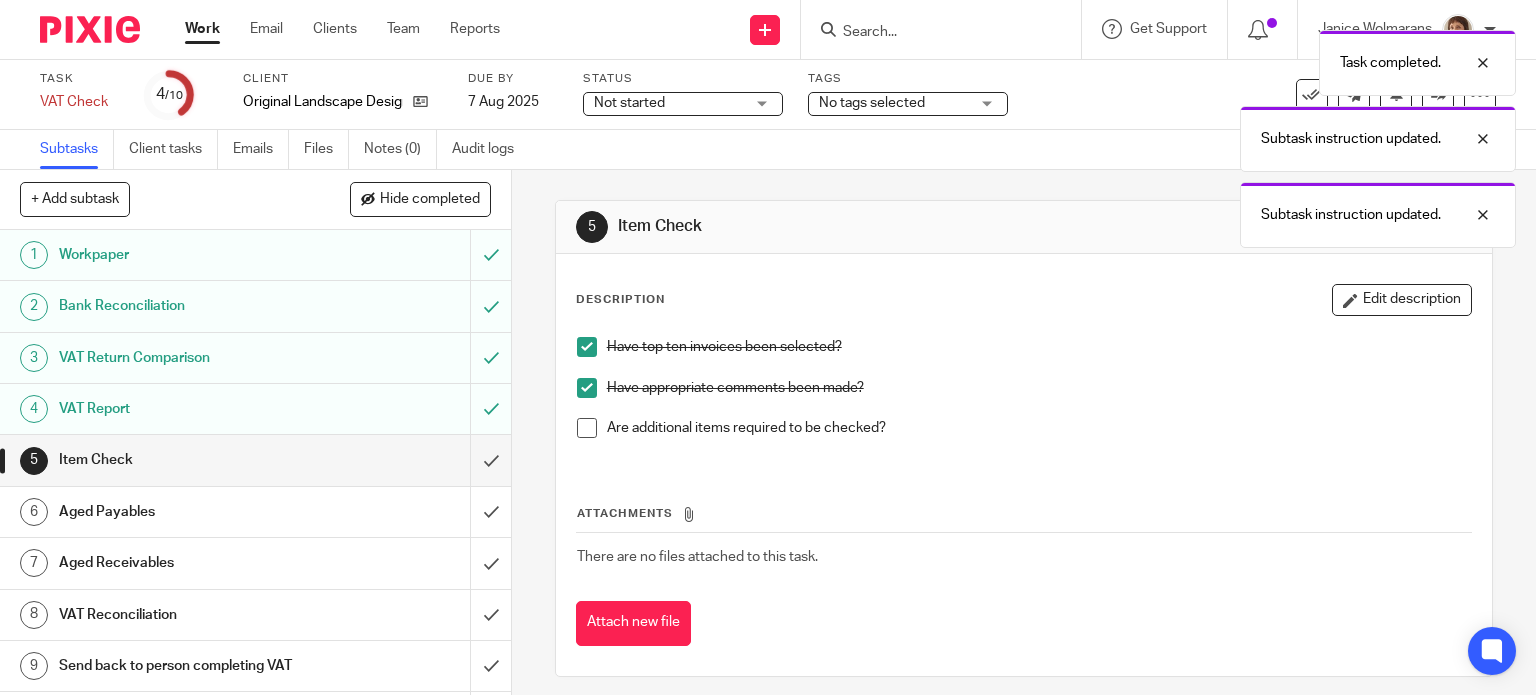 click at bounding box center [587, 428] 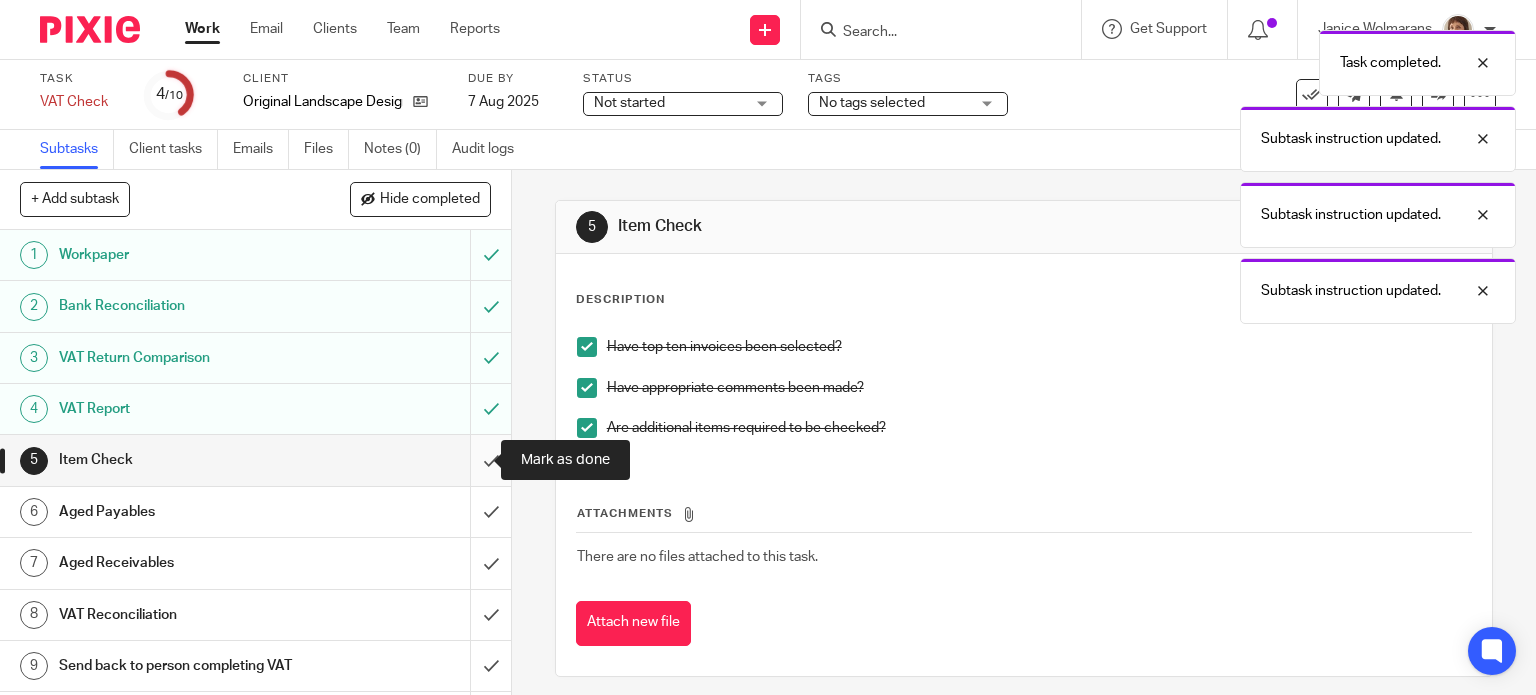 click at bounding box center (255, 460) 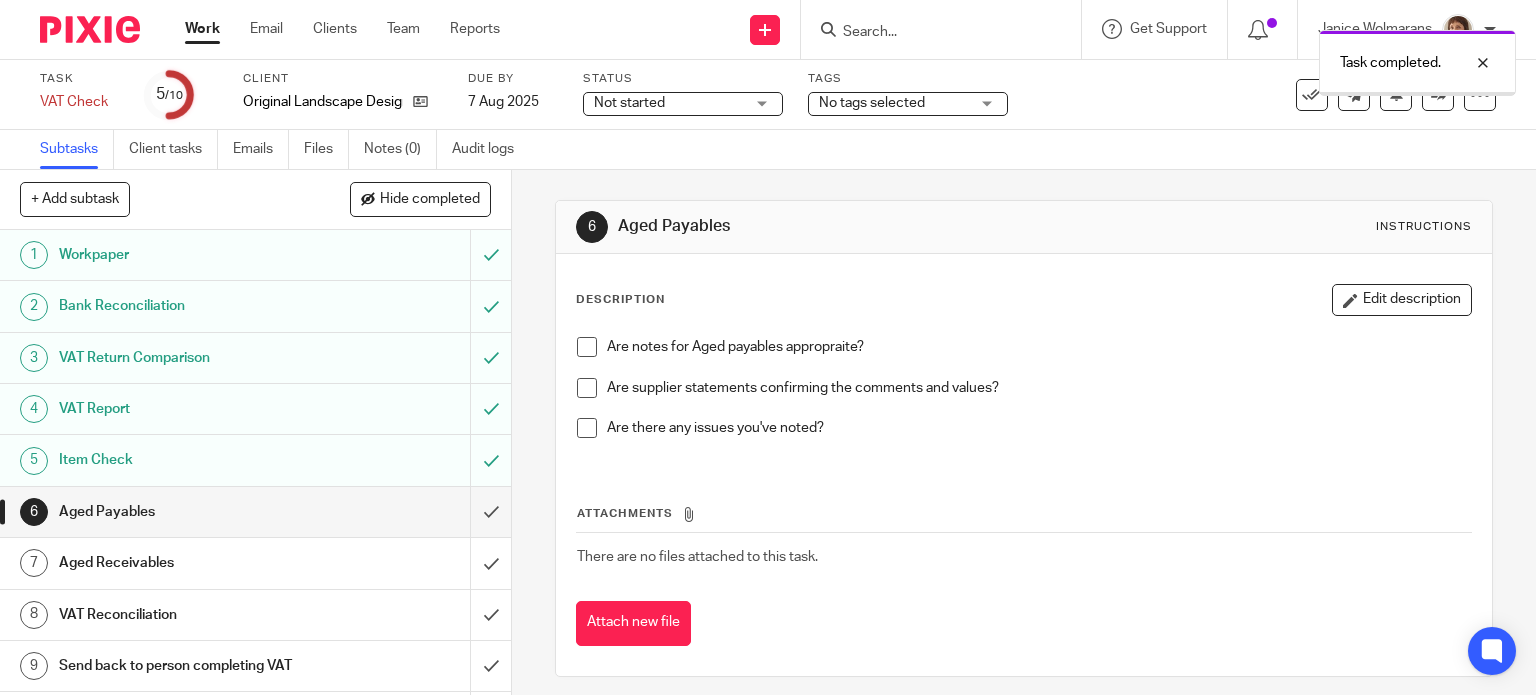 scroll, scrollTop: 0, scrollLeft: 0, axis: both 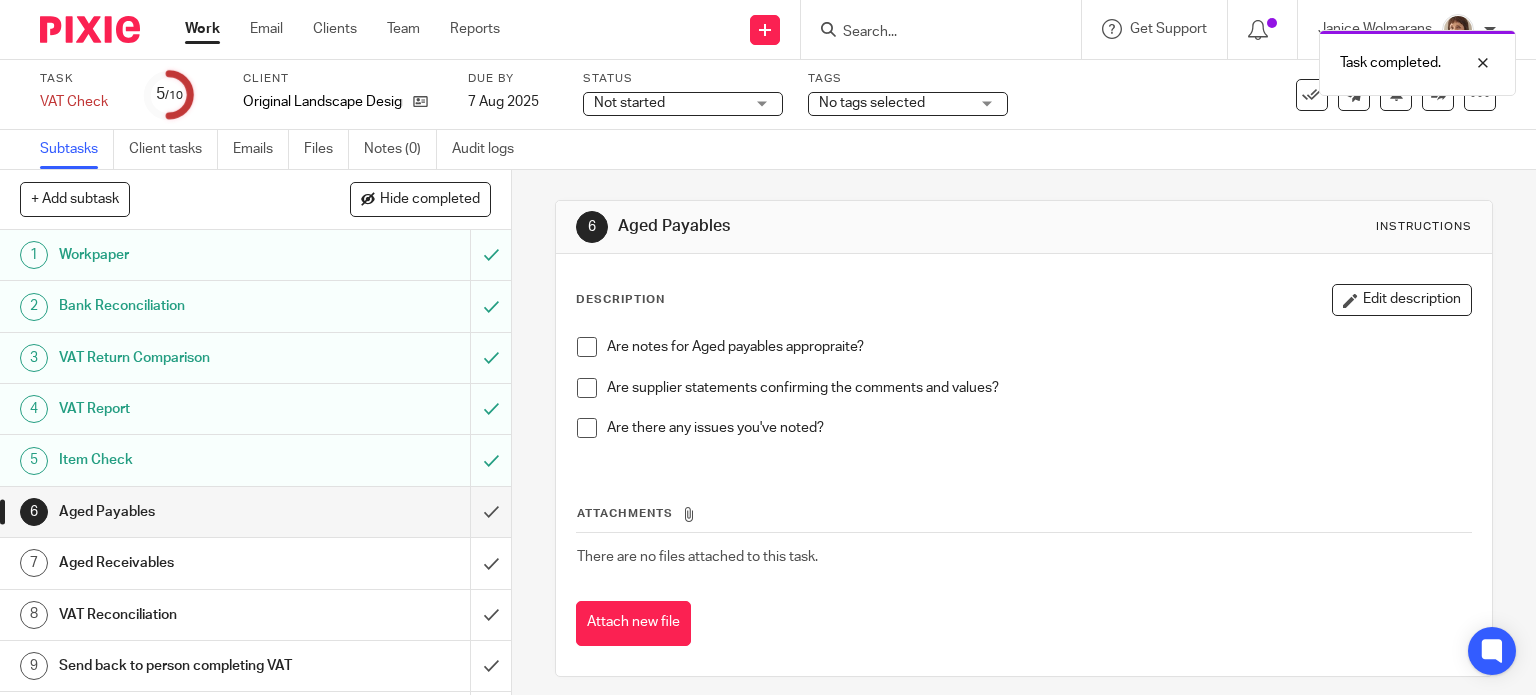 click at bounding box center [587, 347] 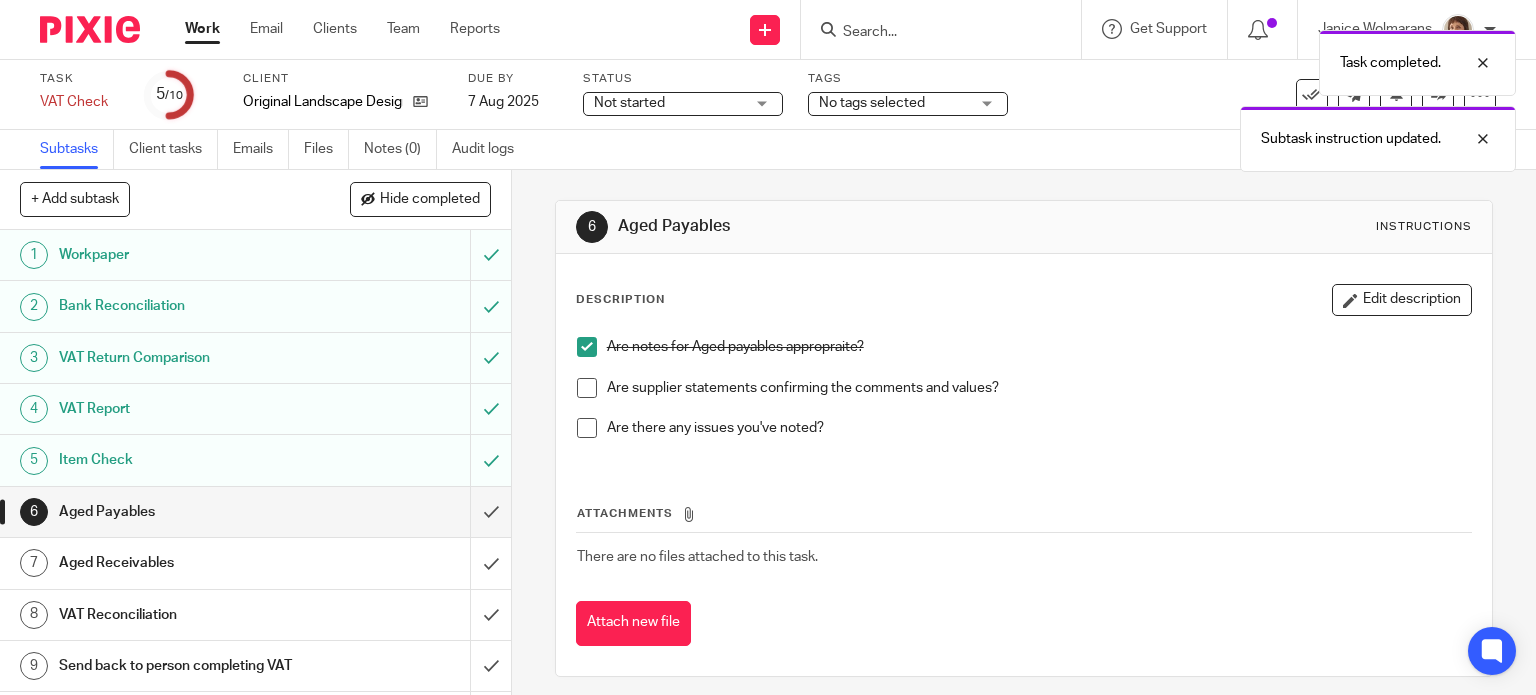 click at bounding box center [587, 388] 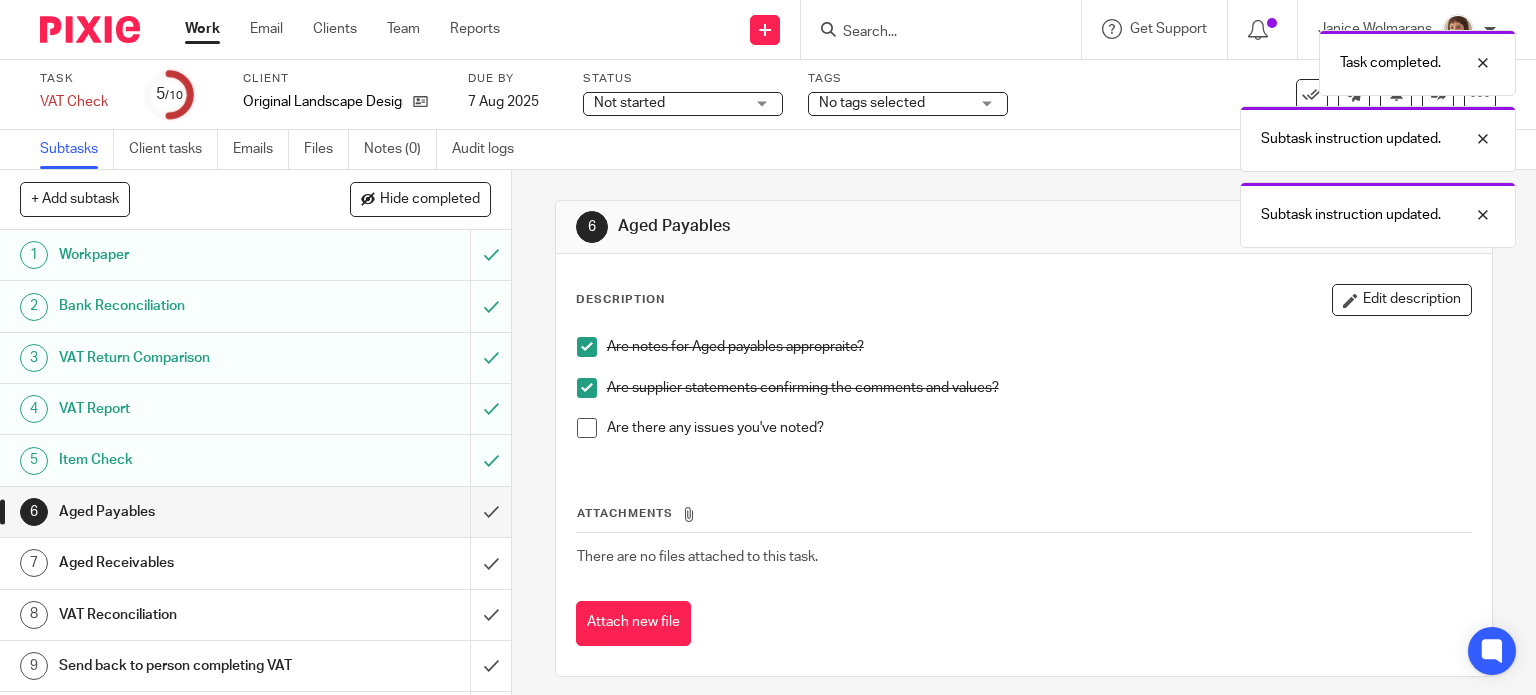 click at bounding box center [587, 428] 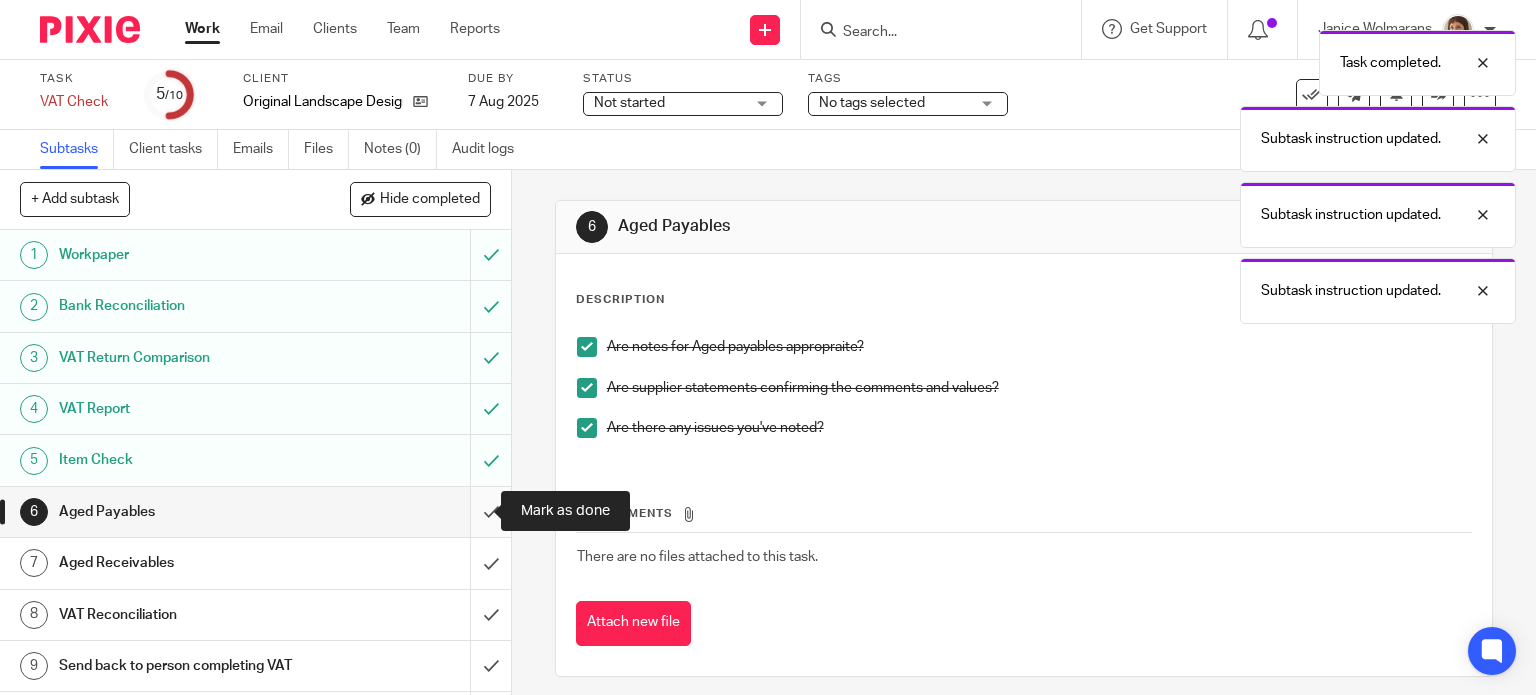 click at bounding box center [255, 512] 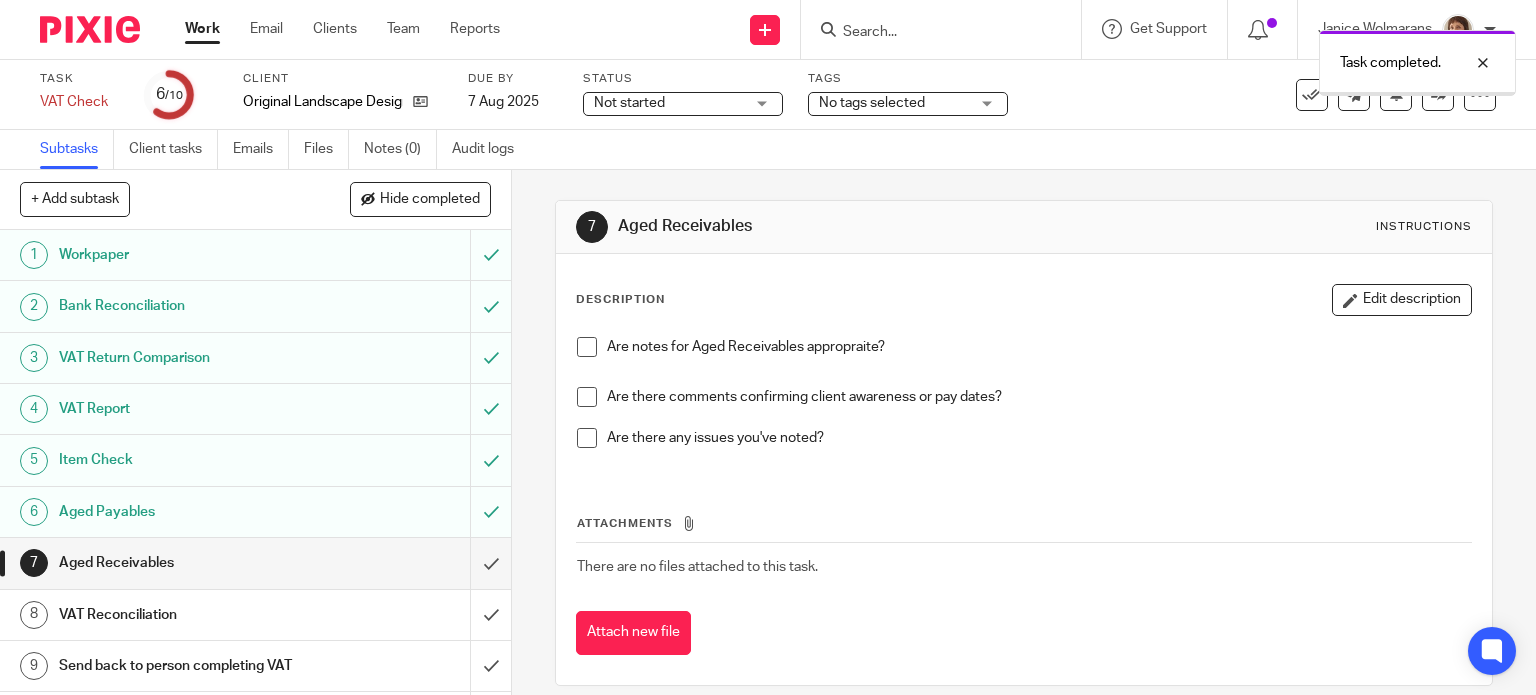 scroll, scrollTop: 0, scrollLeft: 0, axis: both 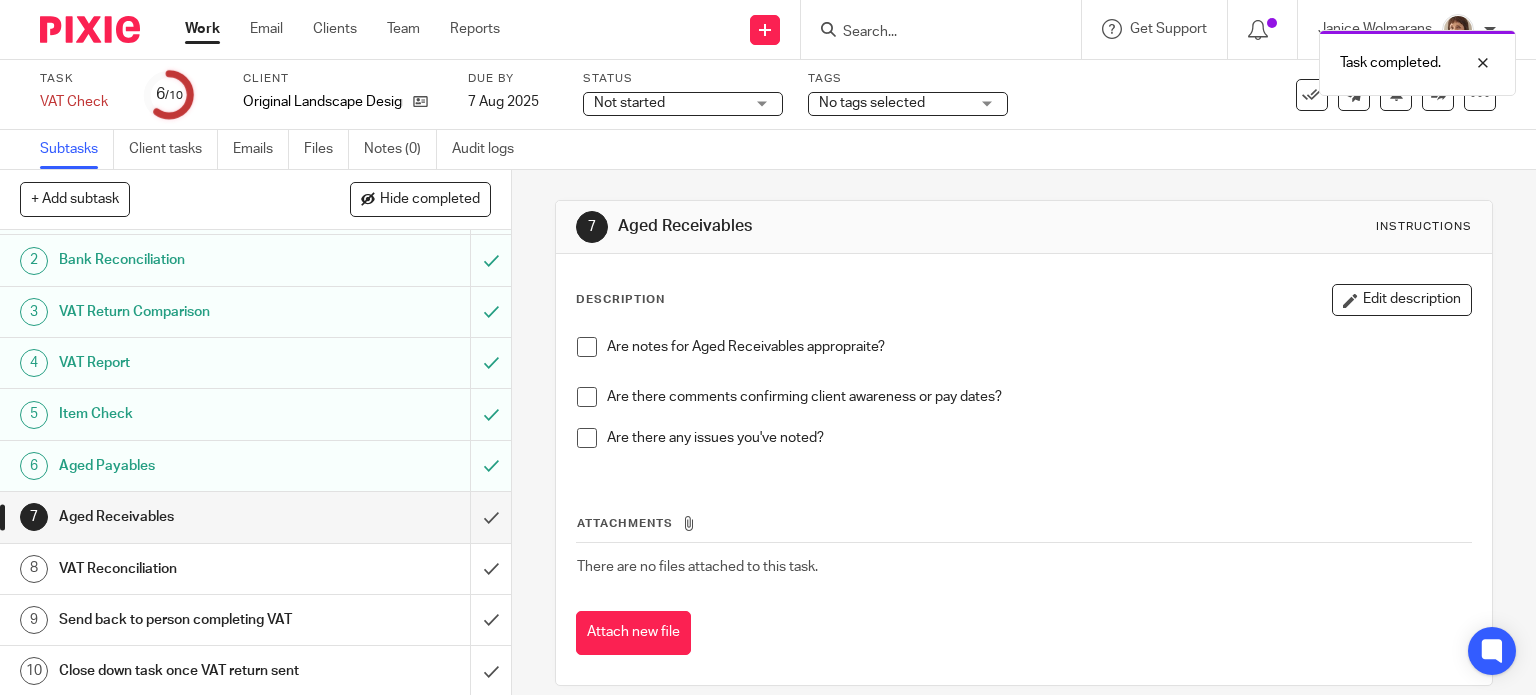 click at bounding box center (587, 347) 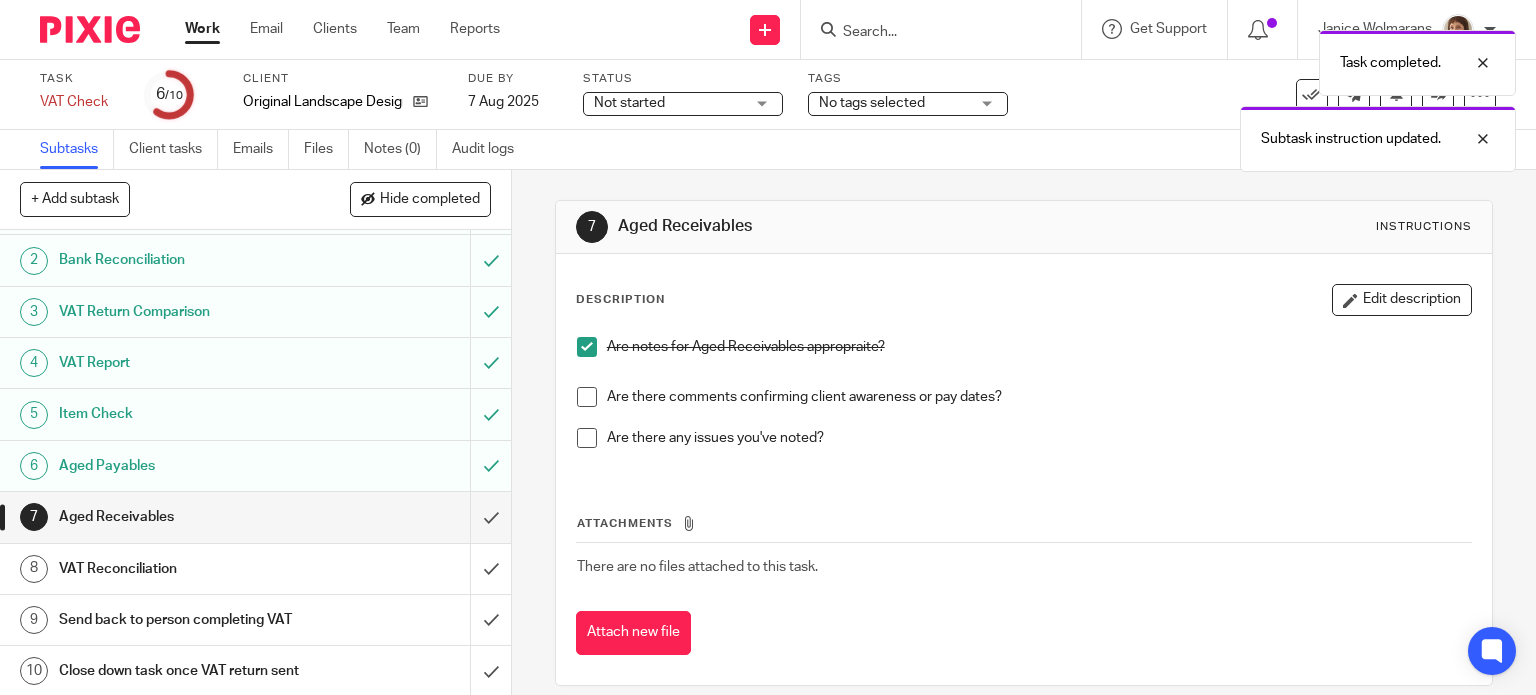 click at bounding box center [587, 397] 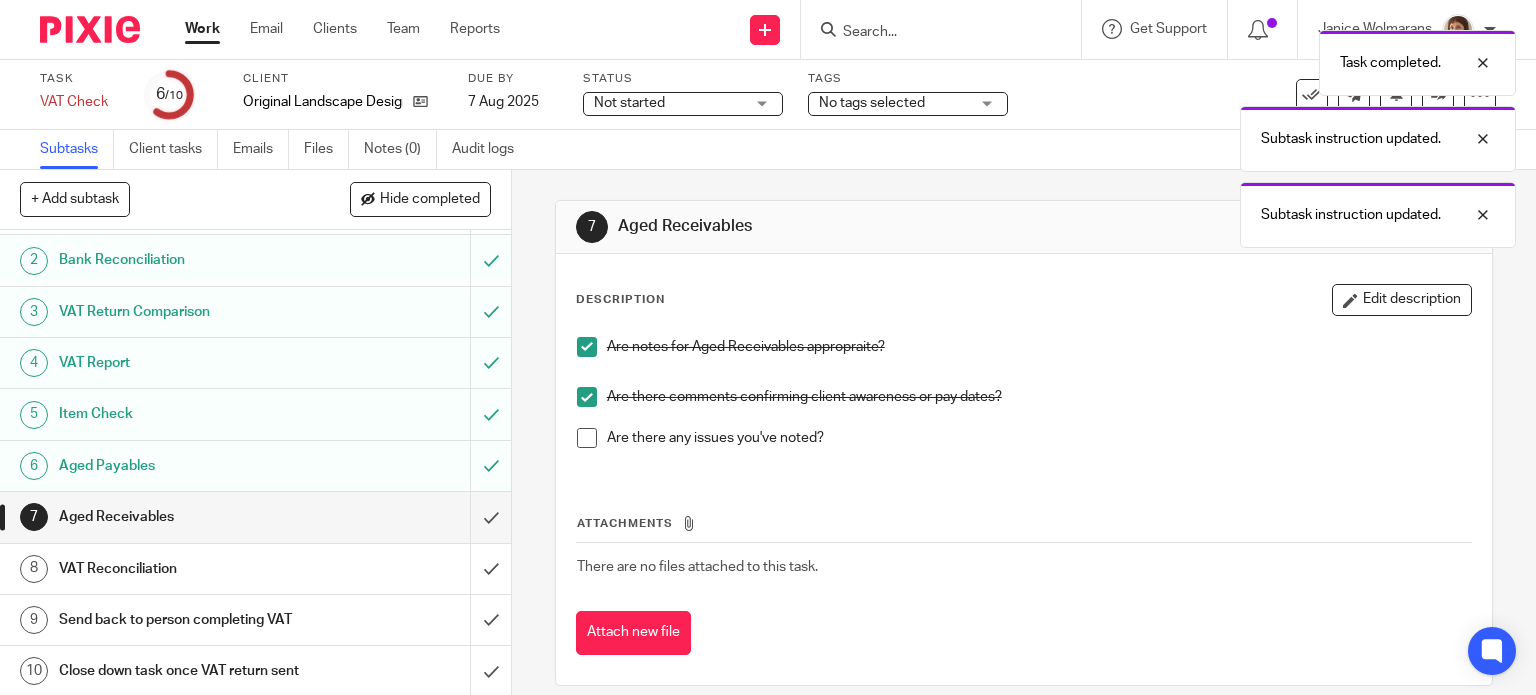 click at bounding box center (587, 438) 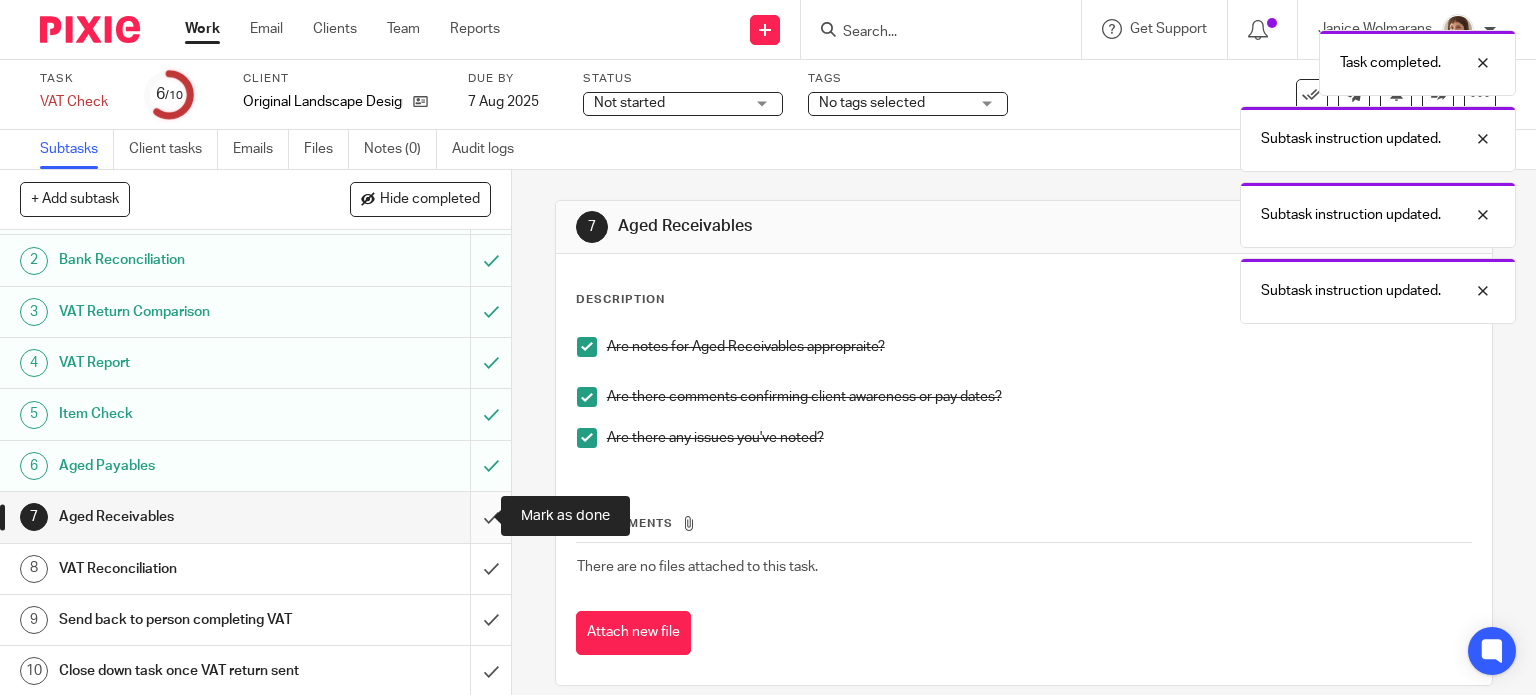 click at bounding box center [255, 517] 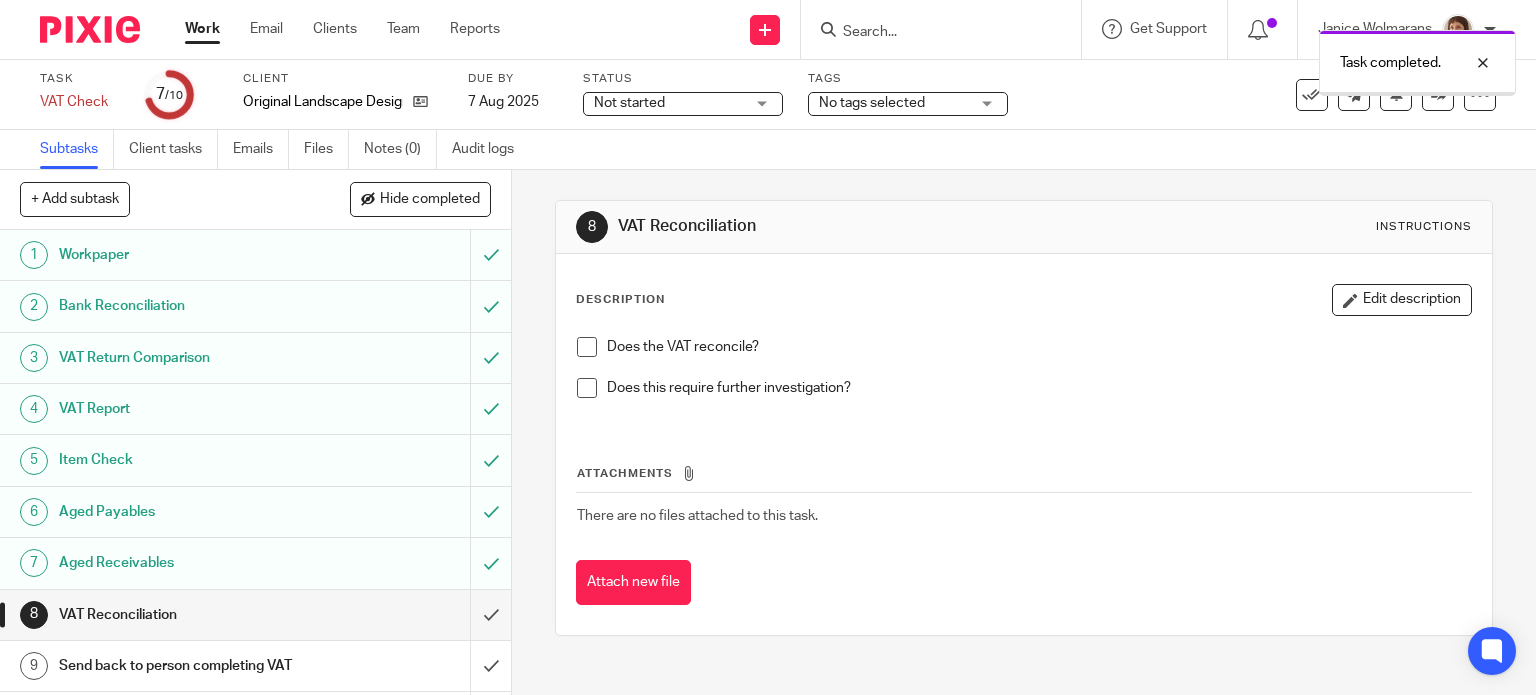 scroll, scrollTop: 0, scrollLeft: 0, axis: both 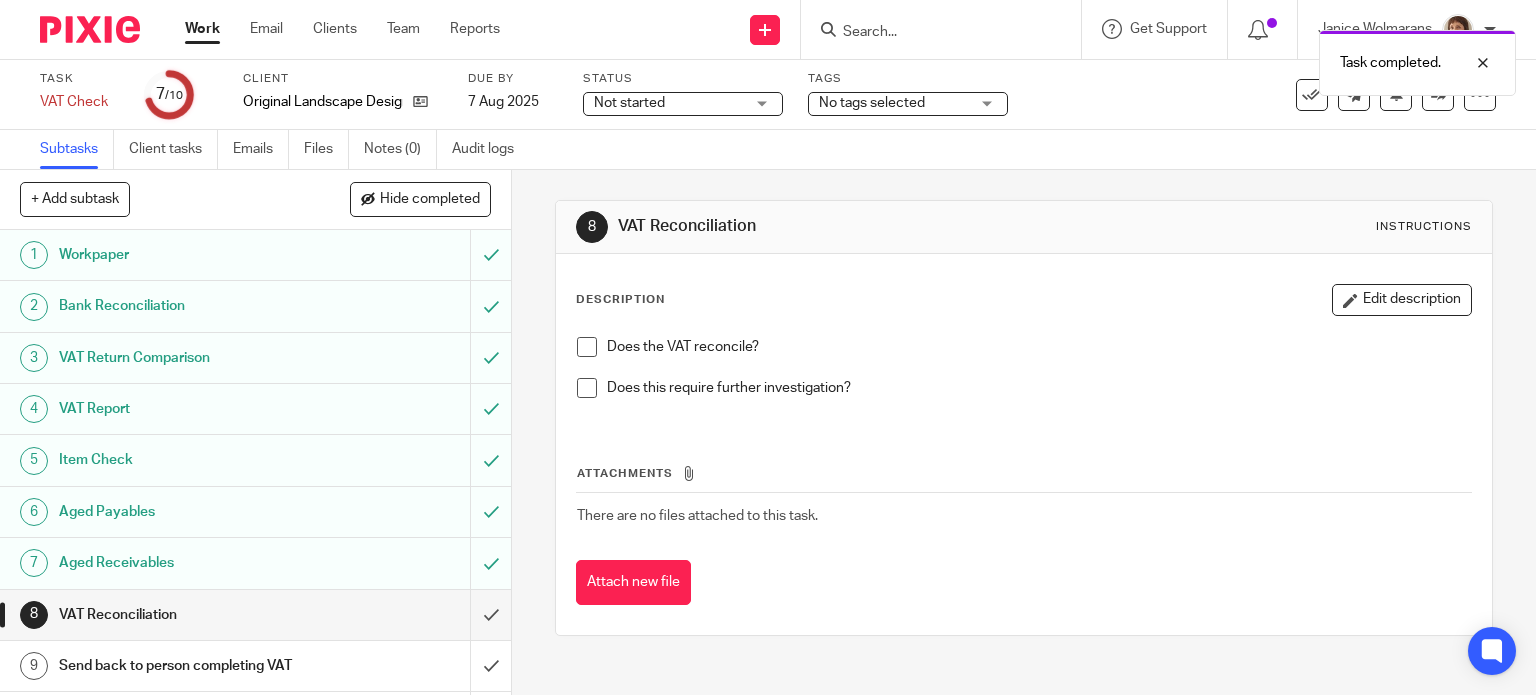 drag, startPoint x: 588, startPoint y: 349, endPoint x: 582, endPoint y: 395, distance: 46.389652 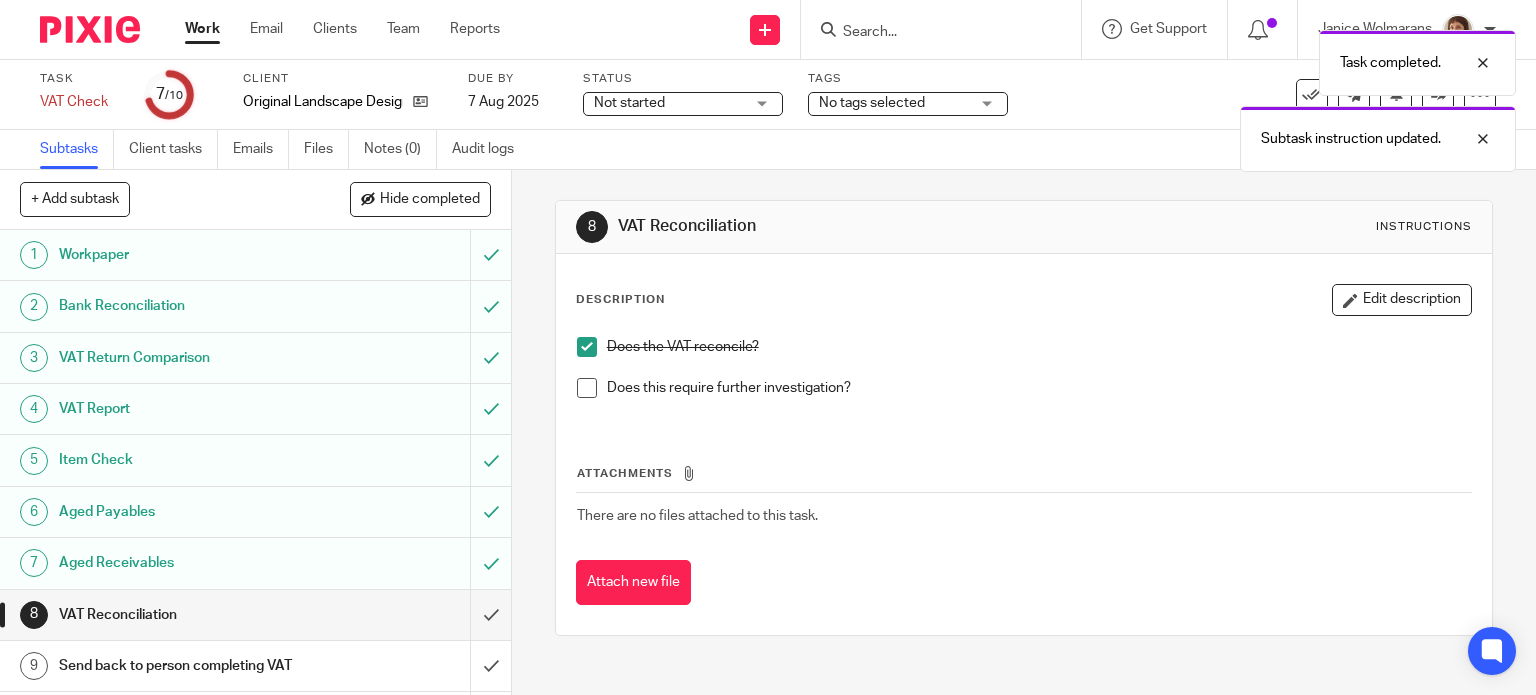 click at bounding box center (587, 388) 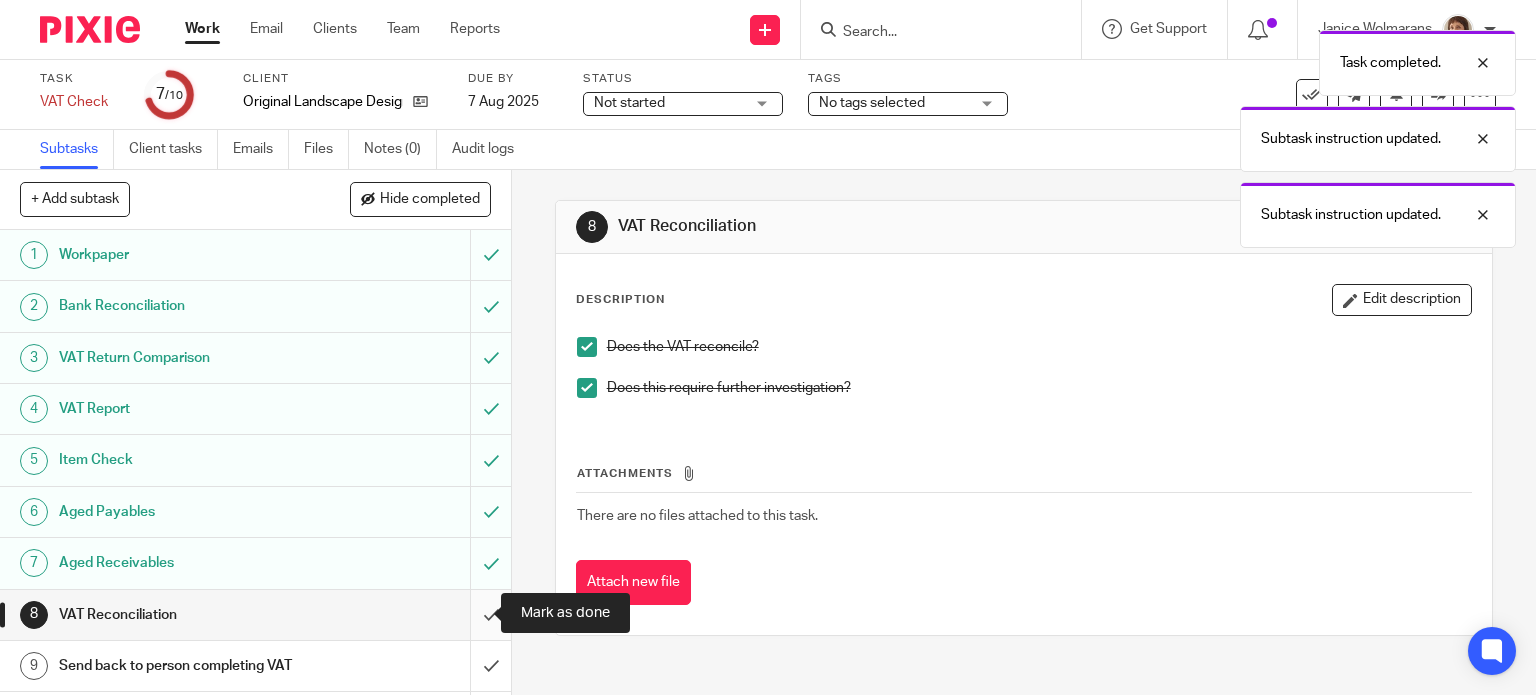 drag, startPoint x: 463, startPoint y: 613, endPoint x: 476, endPoint y: 611, distance: 13.152946 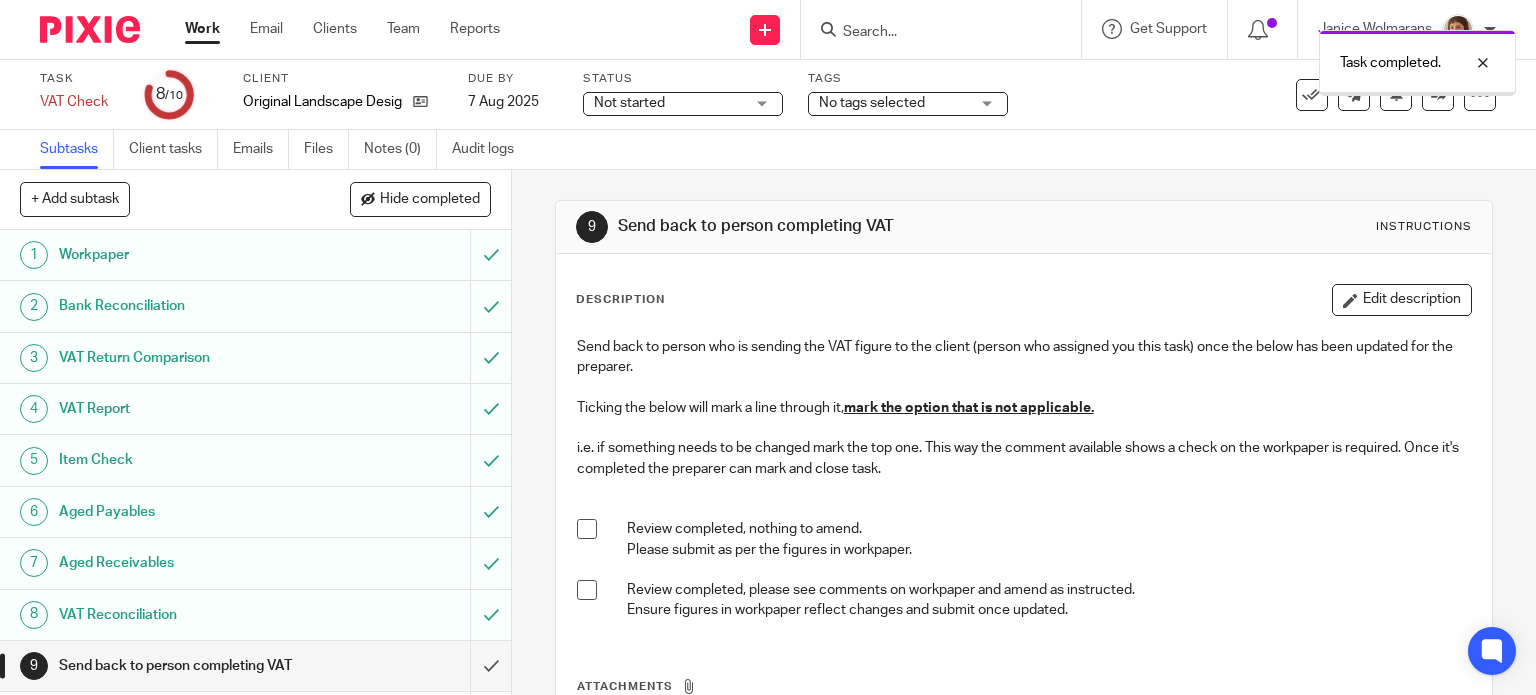 scroll, scrollTop: 0, scrollLeft: 0, axis: both 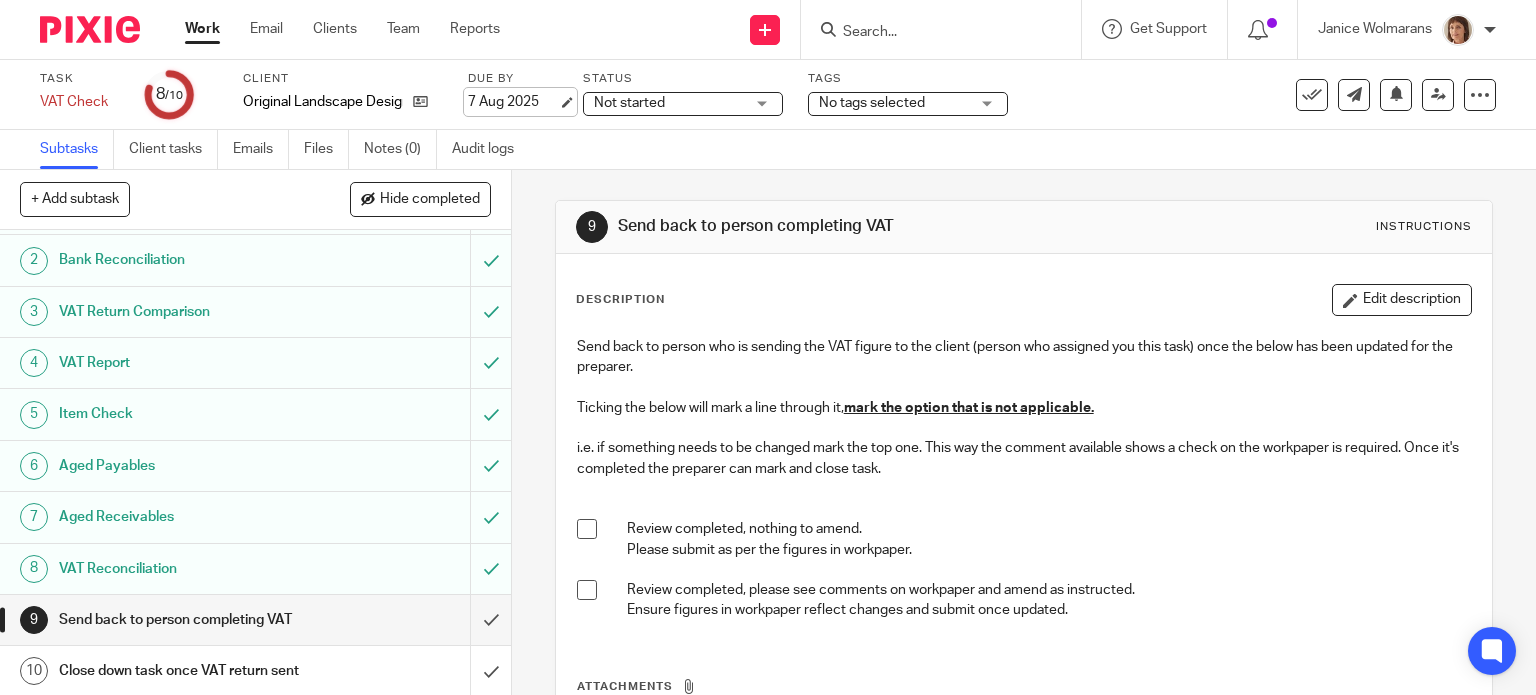 click on "7 Aug 2025" at bounding box center (513, 102) 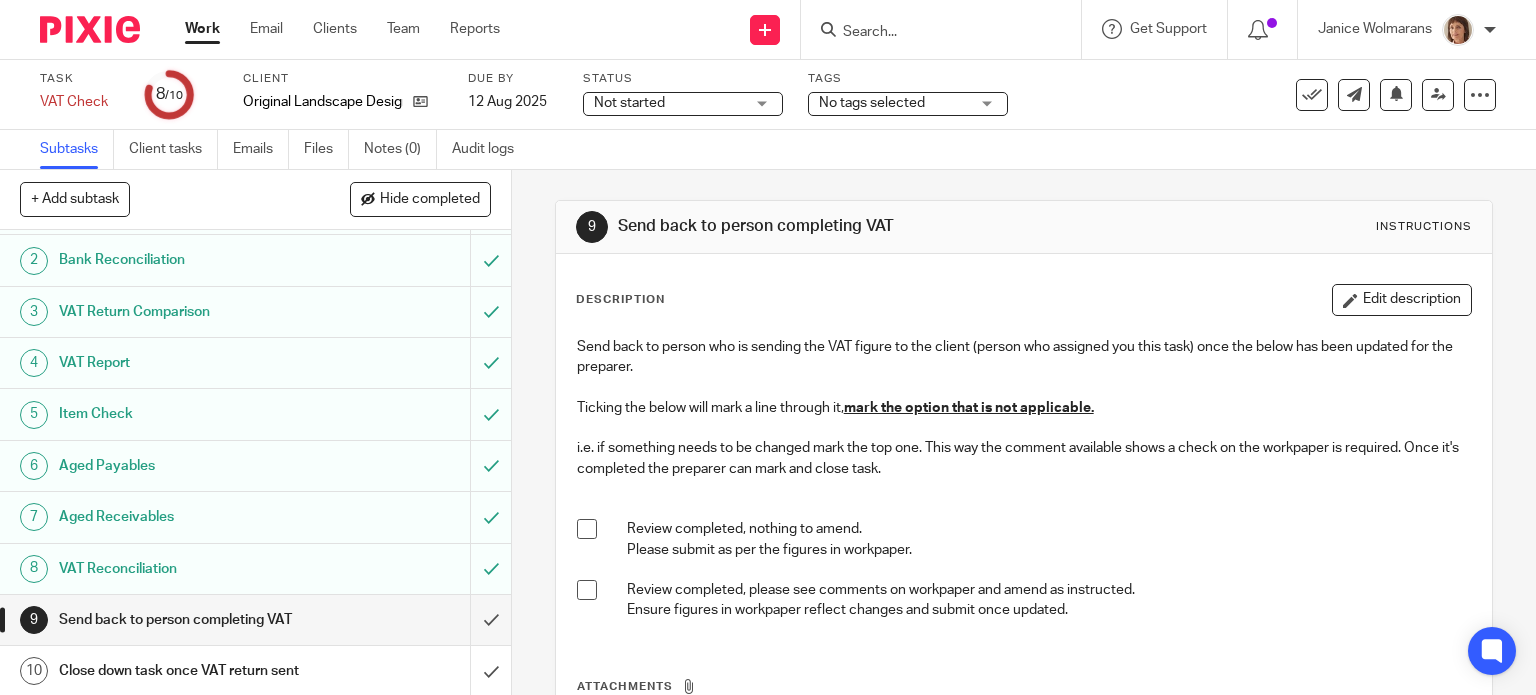 click on "Work" at bounding box center (202, 29) 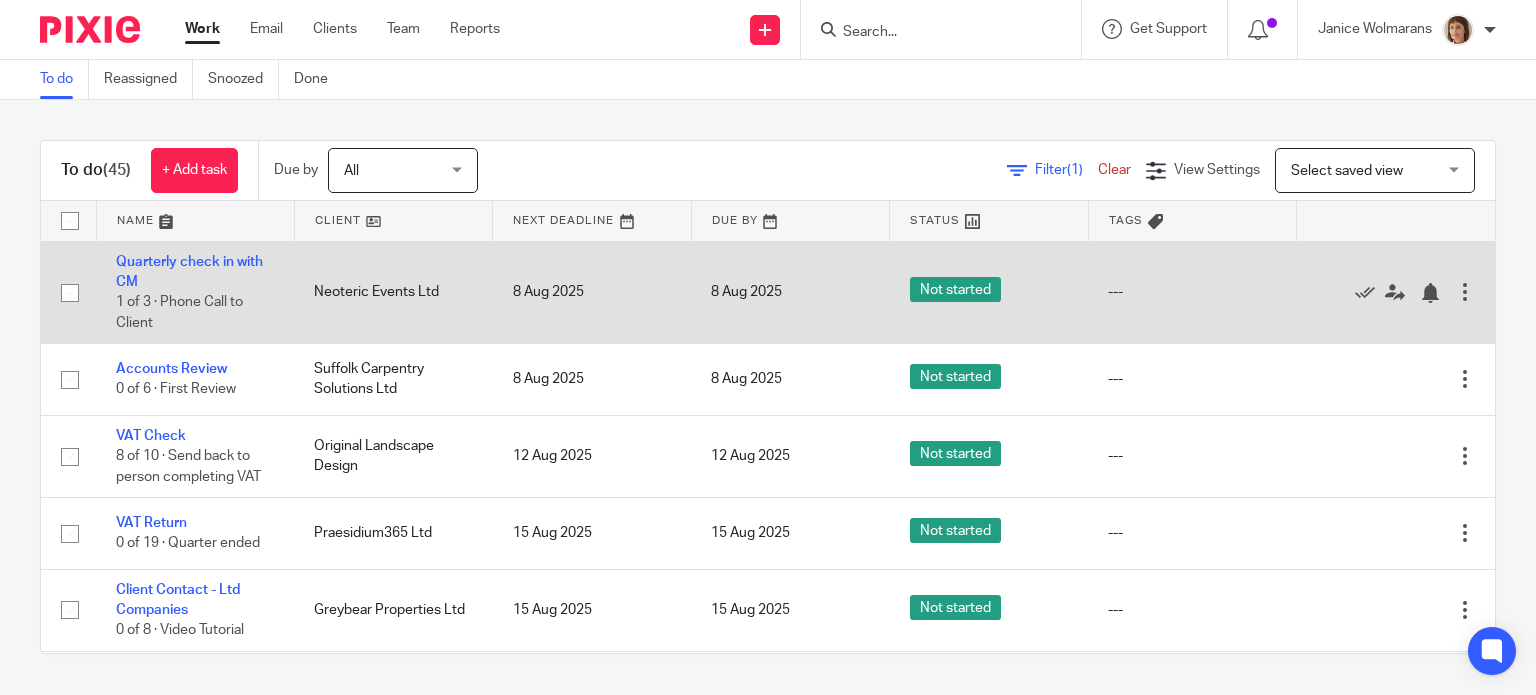 scroll, scrollTop: 0, scrollLeft: 0, axis: both 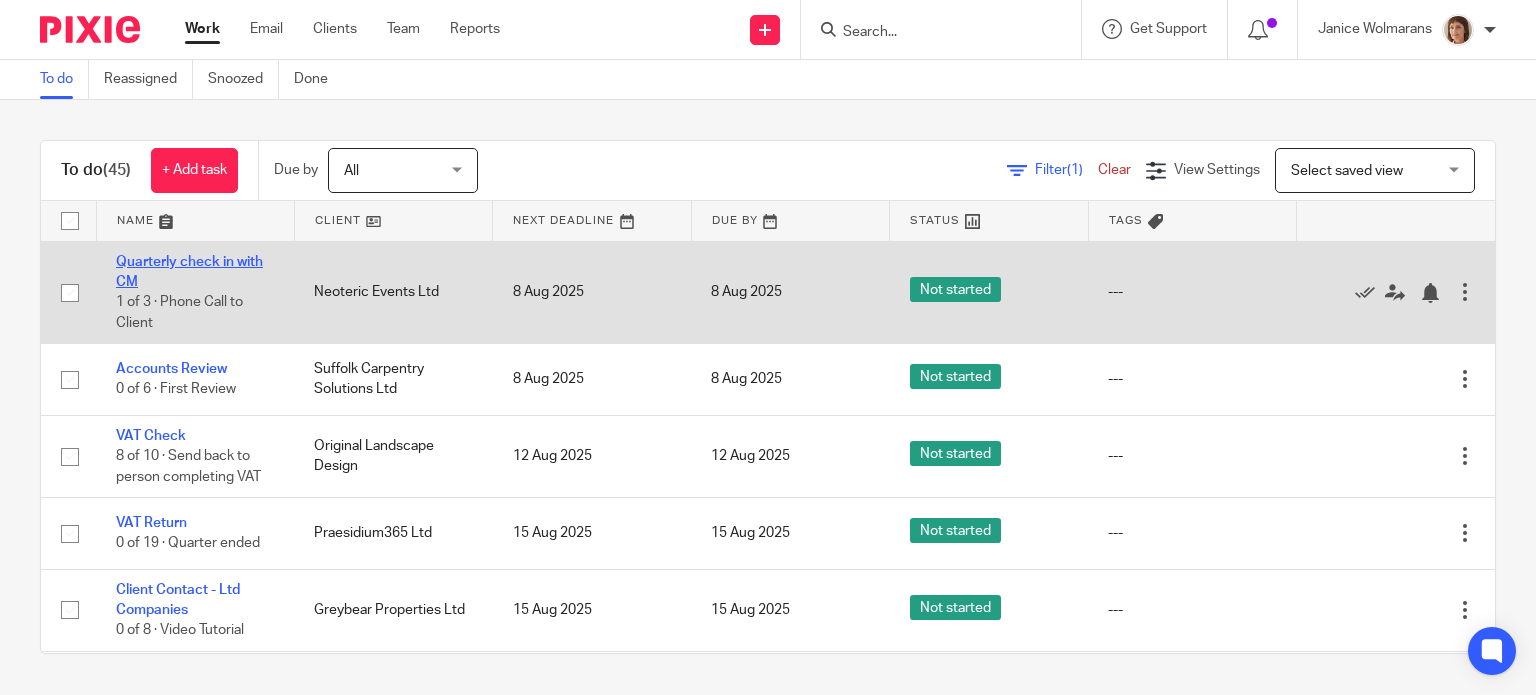 click on "Quarterly check in with CM" at bounding box center [189, 272] 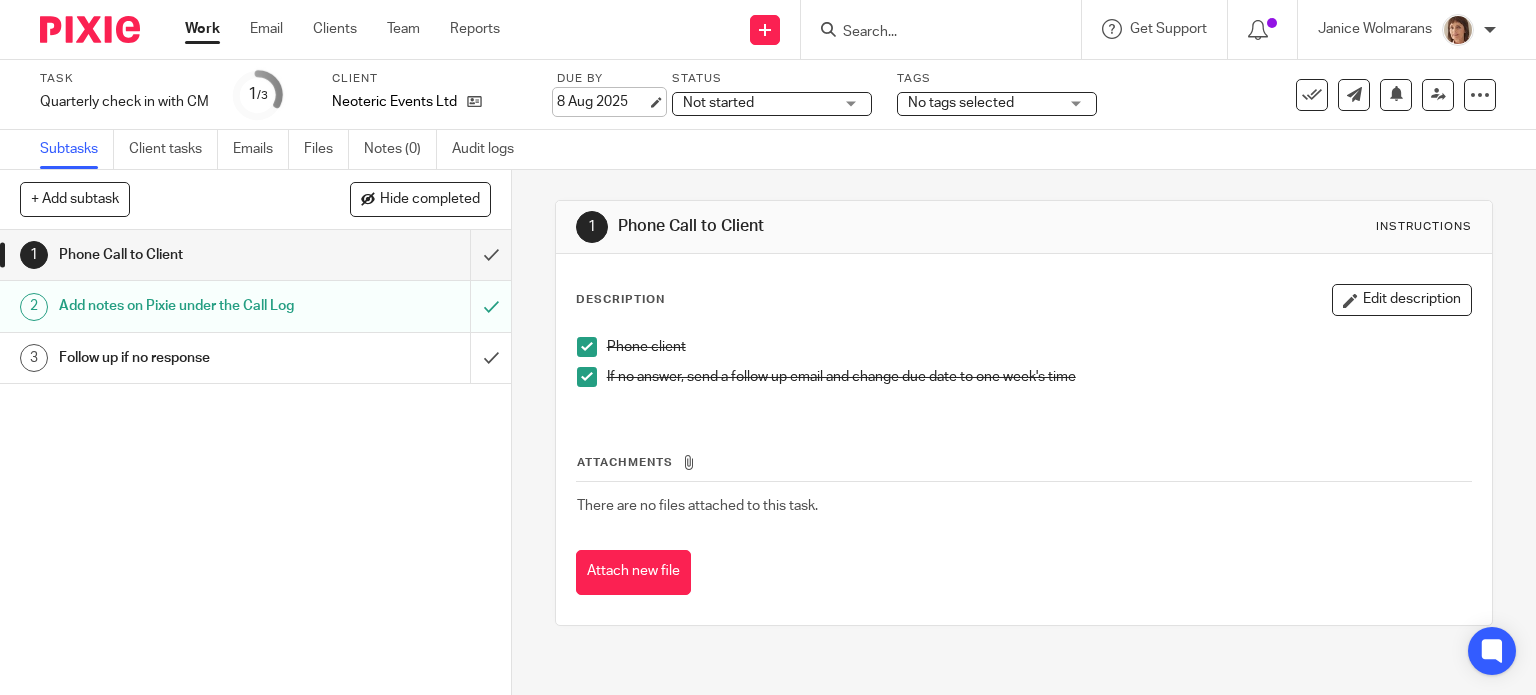 scroll, scrollTop: 0, scrollLeft: 0, axis: both 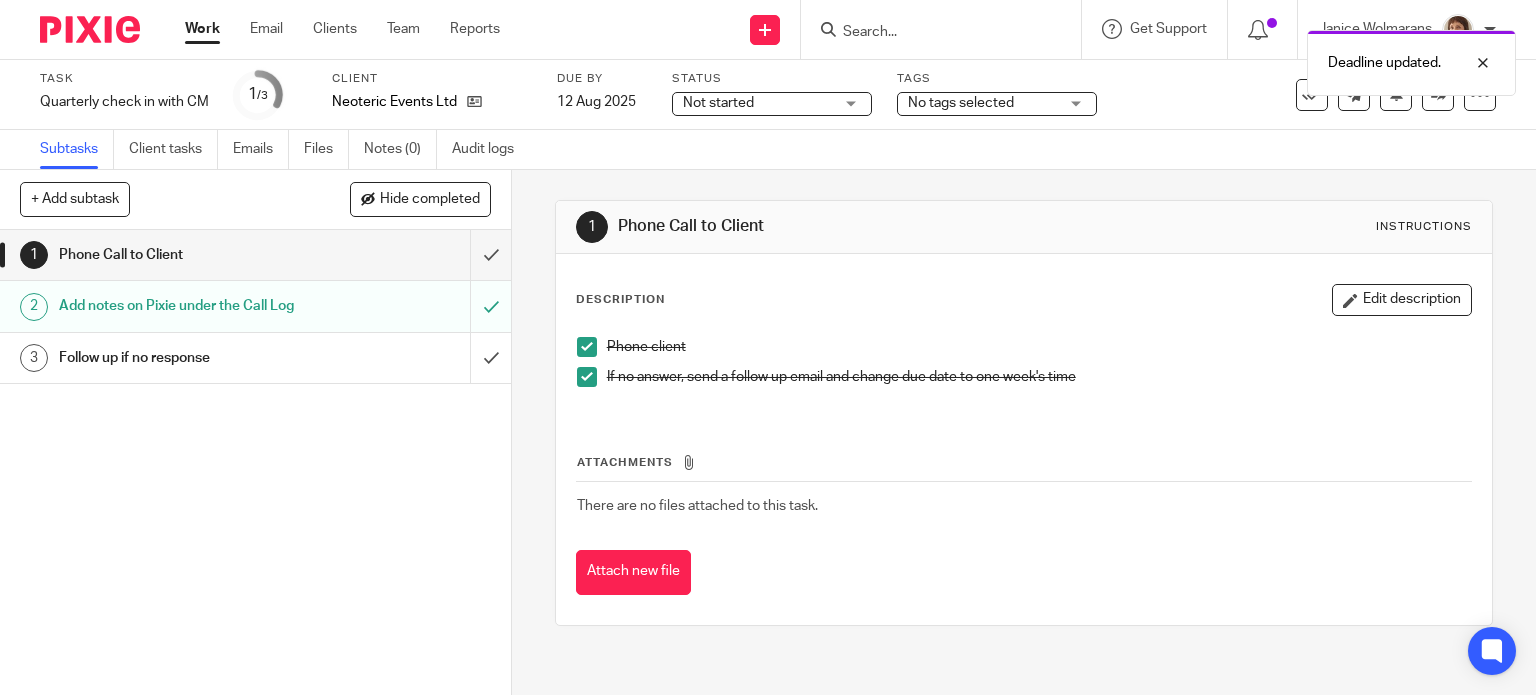 click on "Work" at bounding box center (202, 29) 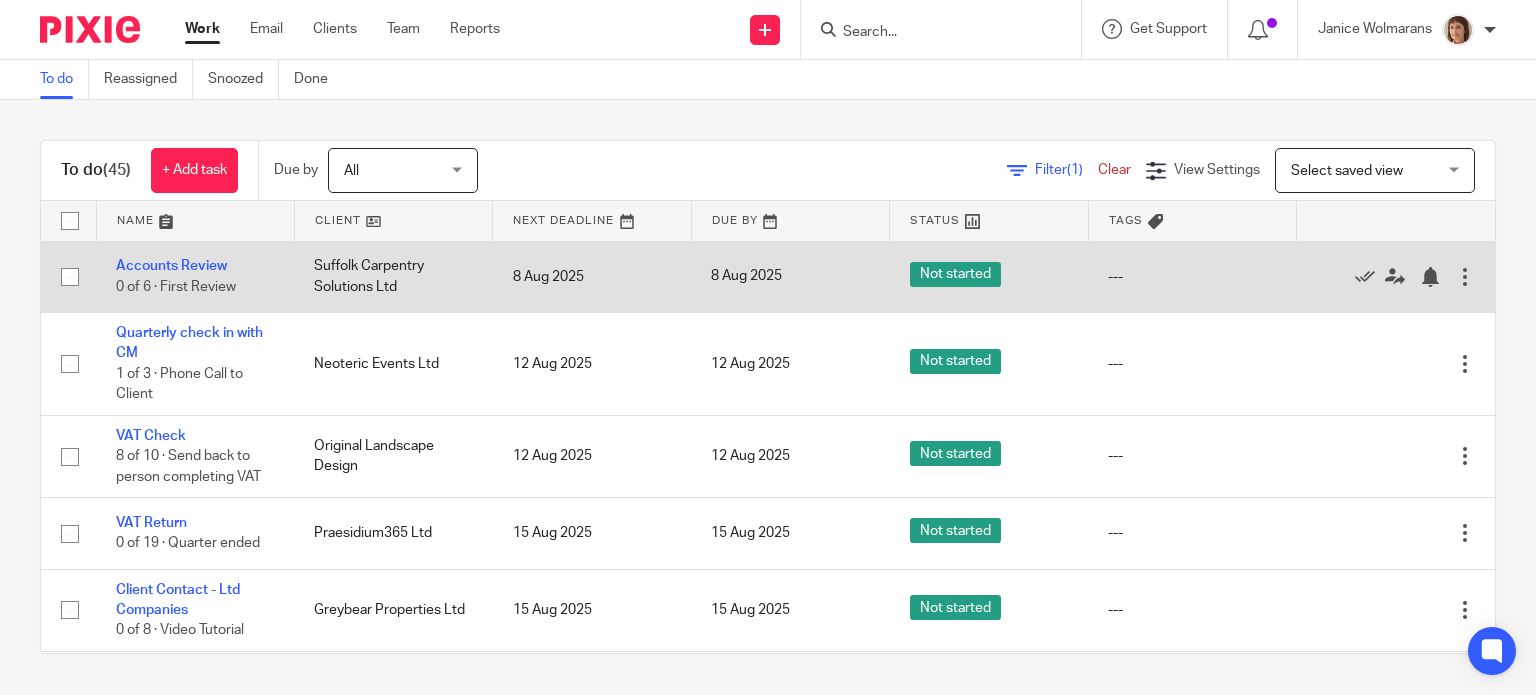 scroll, scrollTop: 0, scrollLeft: 0, axis: both 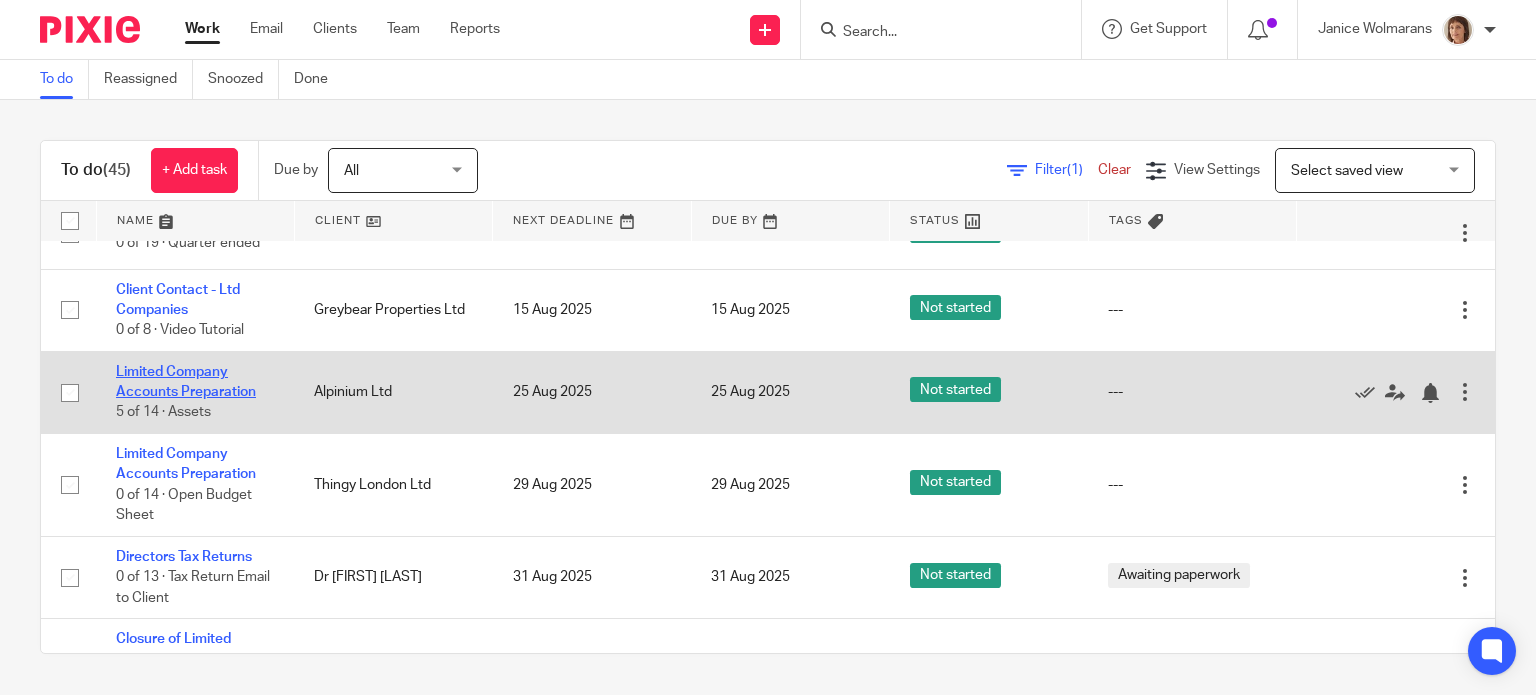 click on "Limited Company Accounts Preparation" at bounding box center (186, 382) 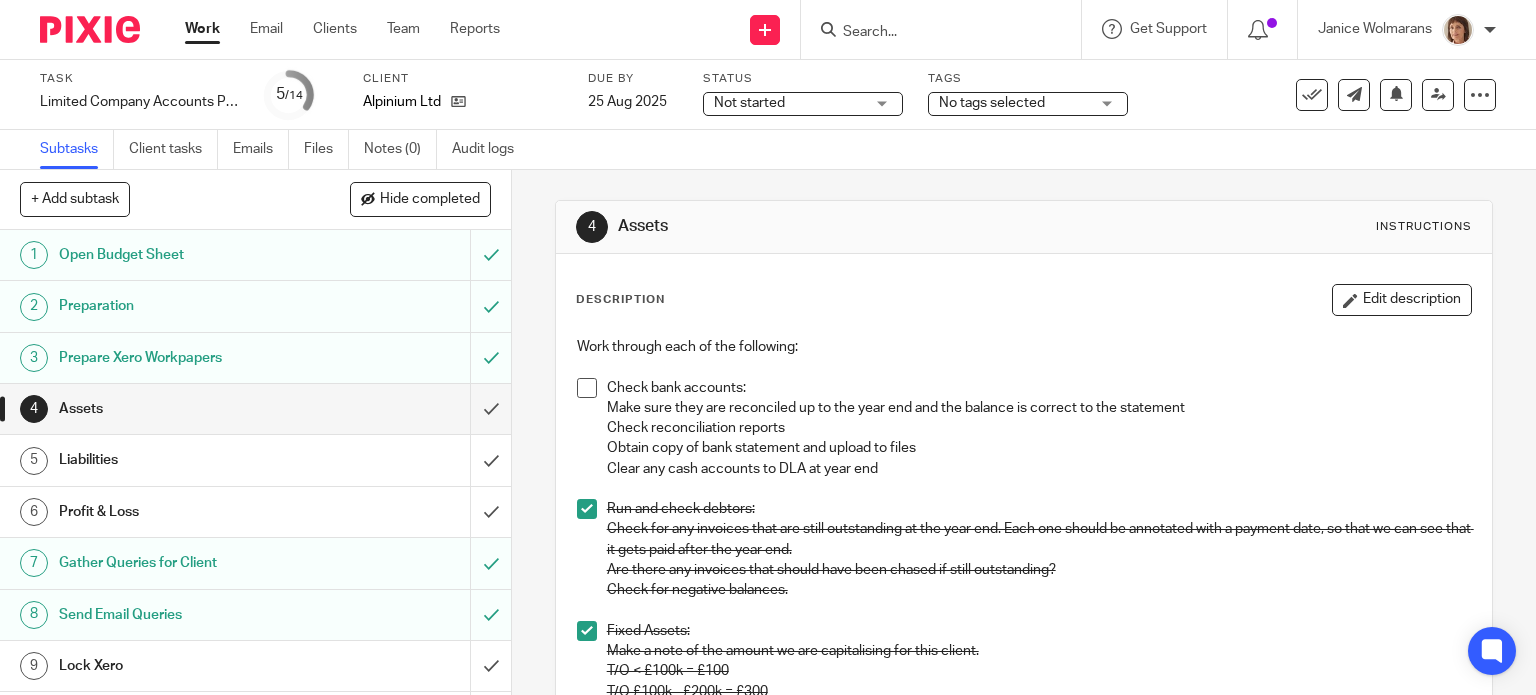 scroll, scrollTop: 0, scrollLeft: 0, axis: both 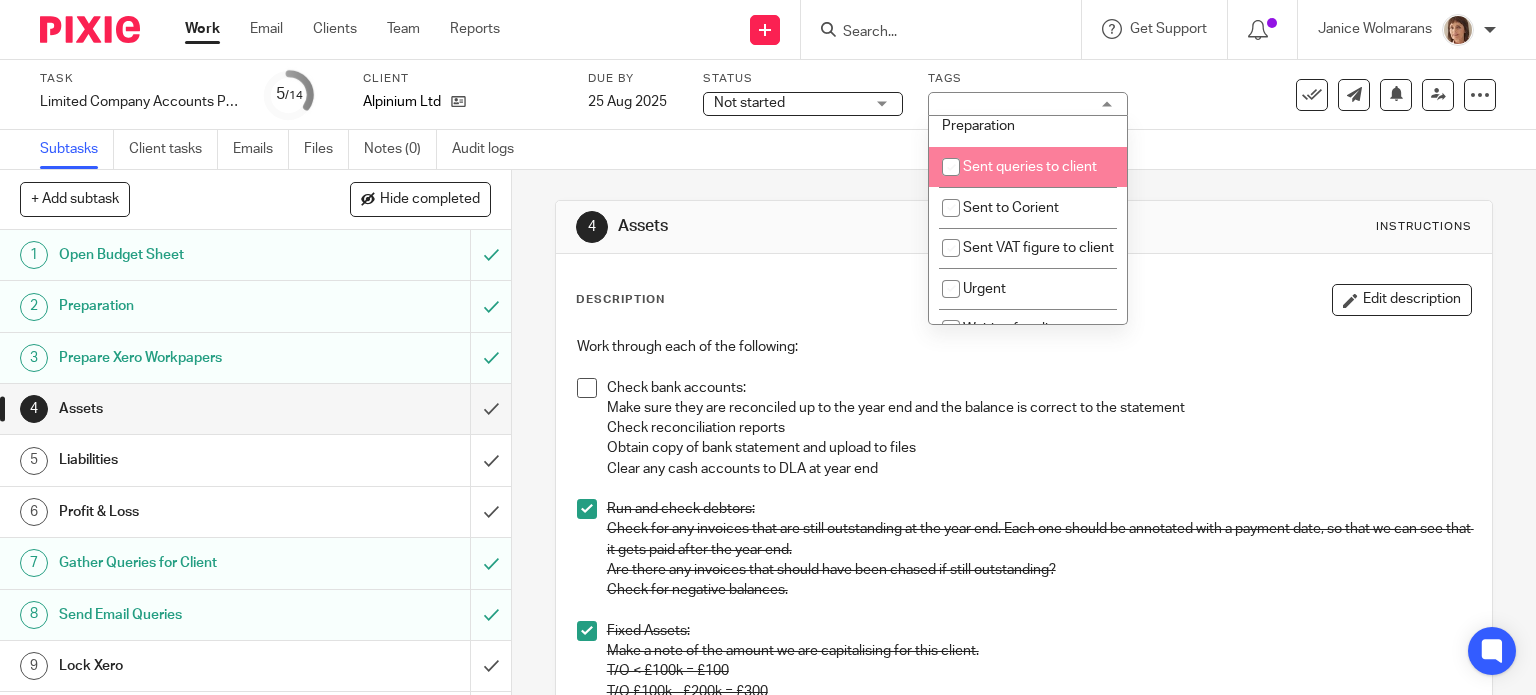 click on "Sent queries to client" at bounding box center (1030, 167) 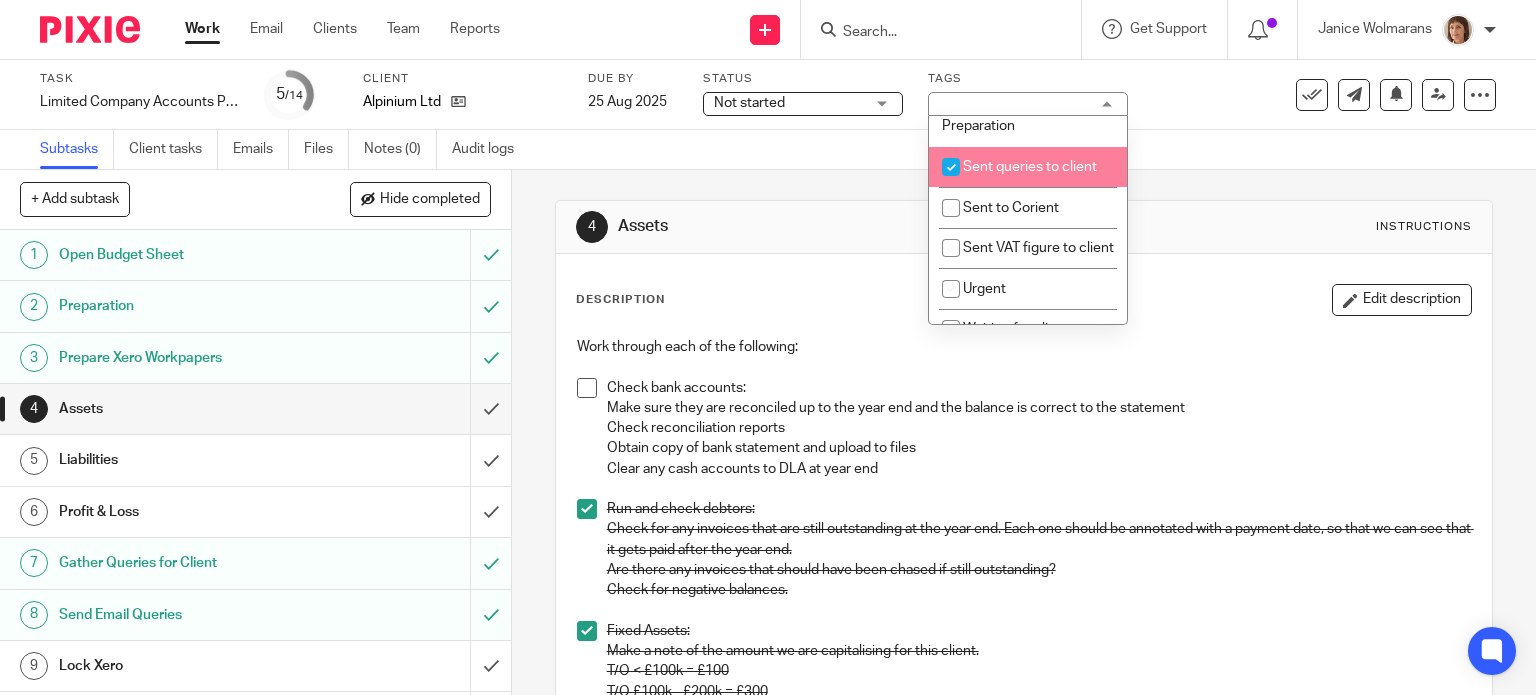 checkbox on "true" 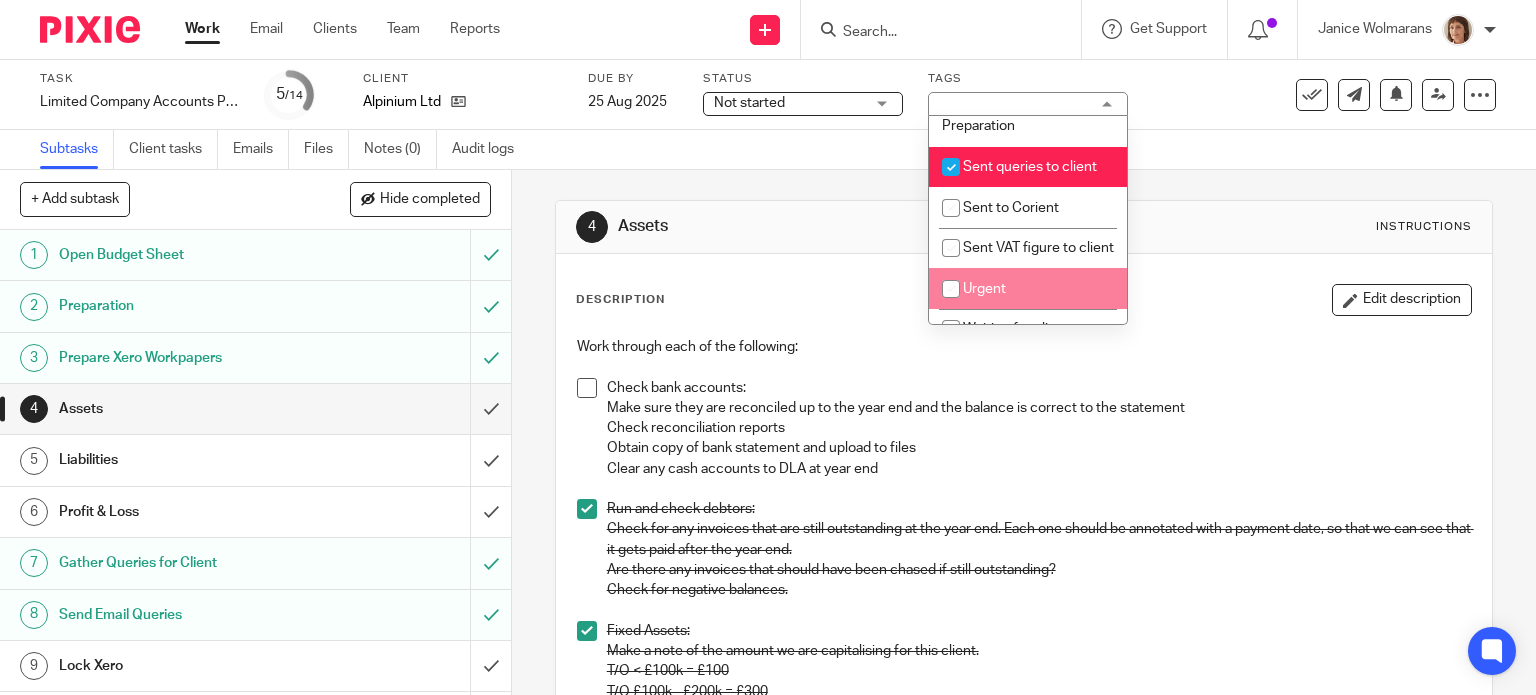 click on "Work" at bounding box center (202, 29) 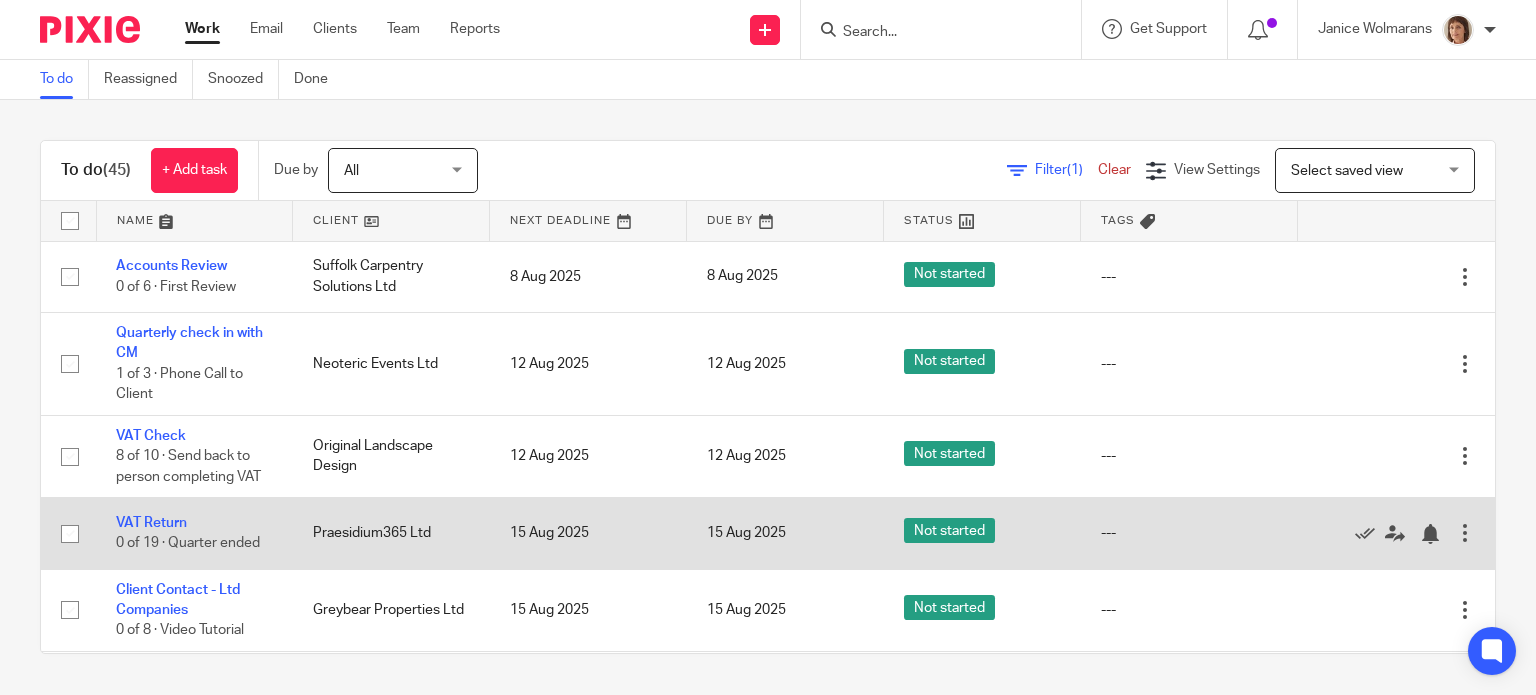 scroll, scrollTop: 0, scrollLeft: 0, axis: both 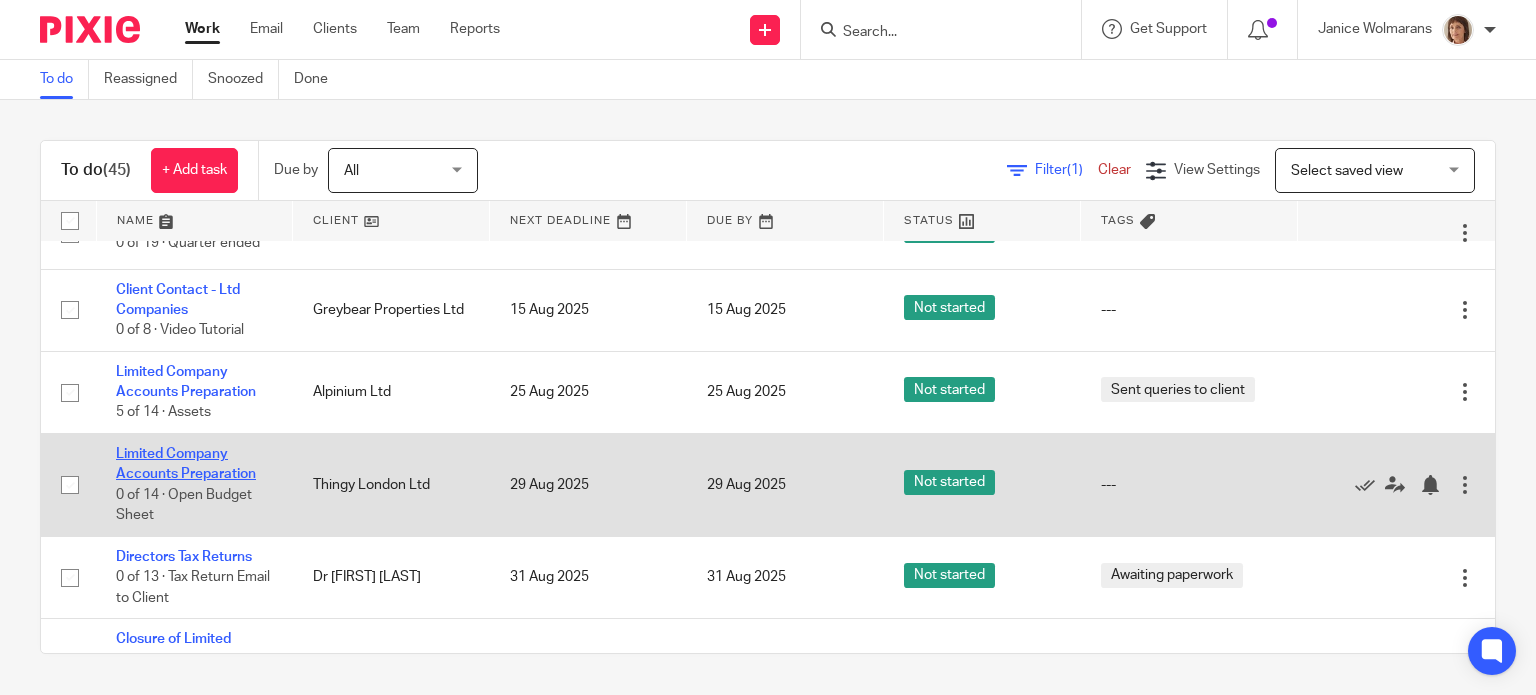 click on "Limited Company Accounts Preparation" at bounding box center [186, 464] 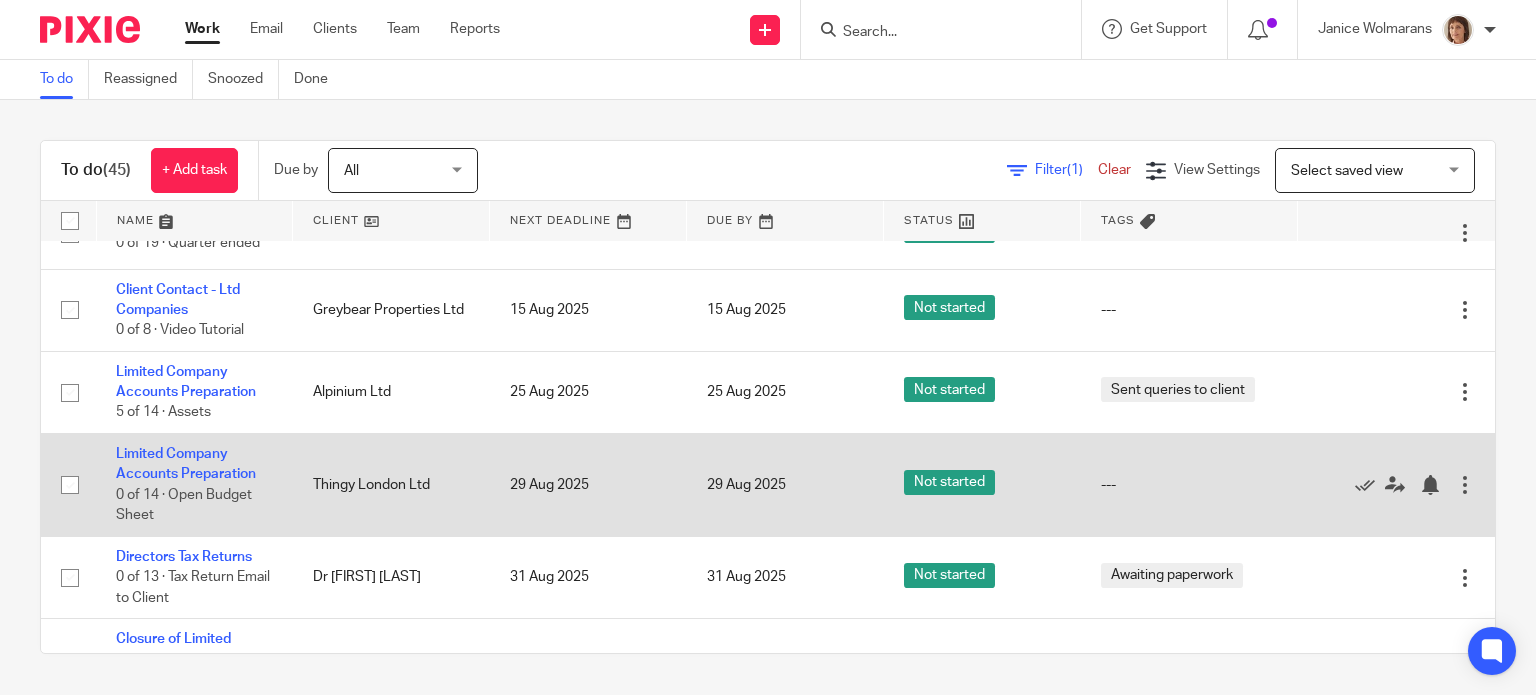 click on "Limited Company Accounts Preparation
0
of
14 ·
Open Budget Sheet" at bounding box center (194, 485) 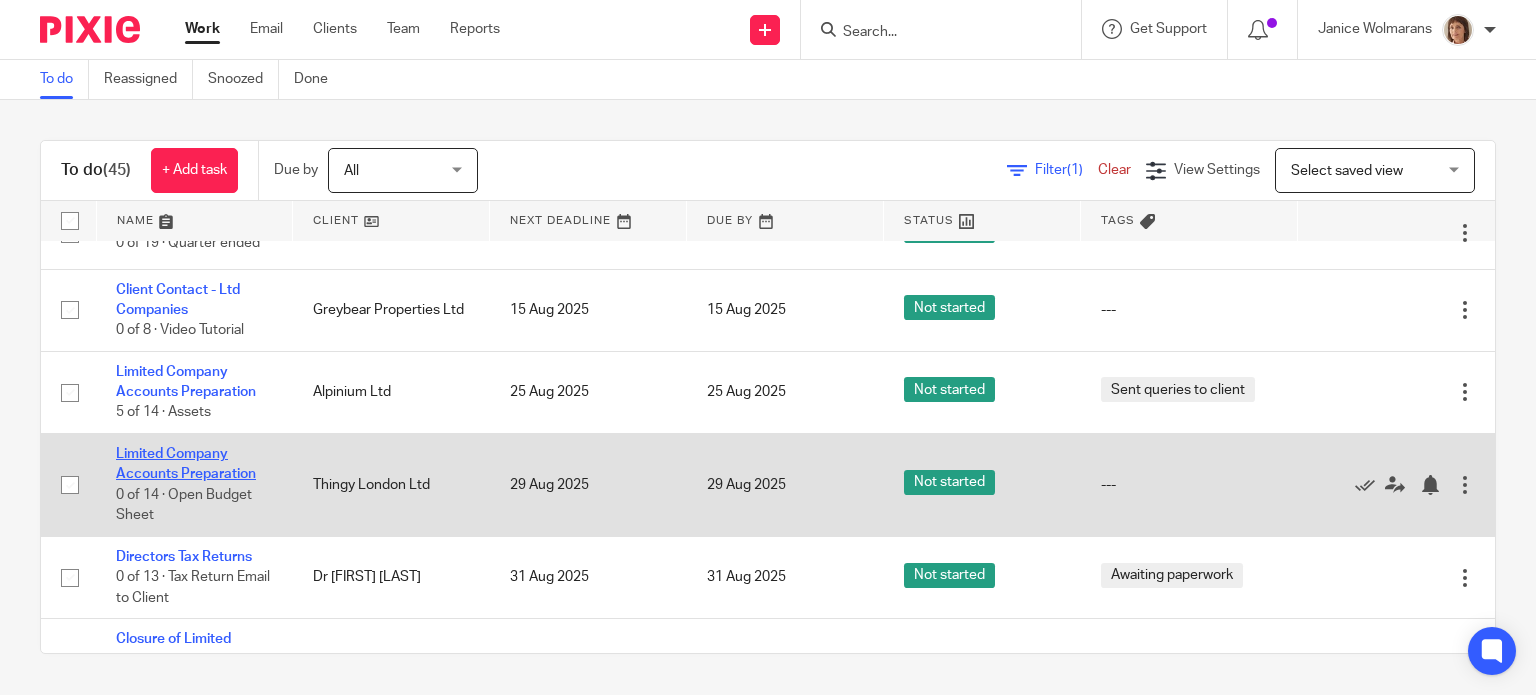 click on "Limited Company Accounts Preparation" at bounding box center [186, 464] 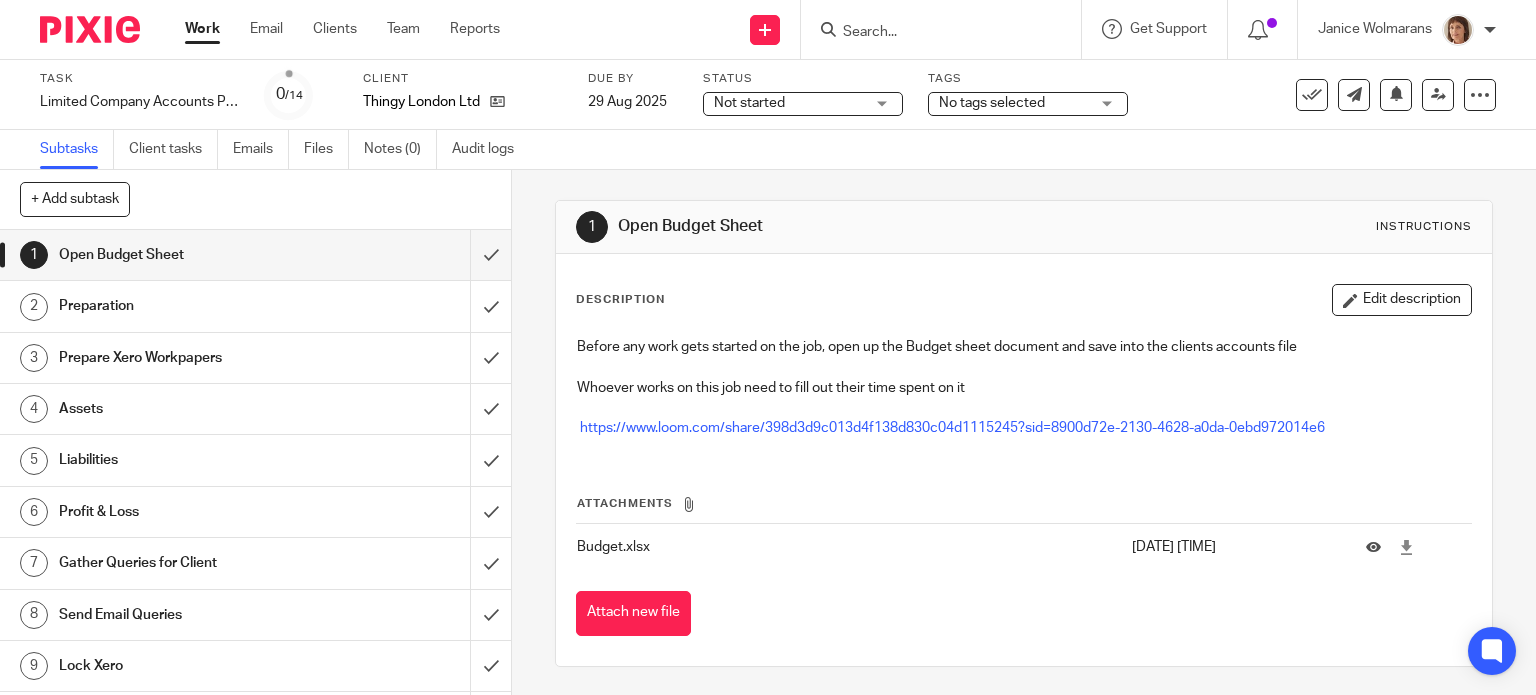 scroll, scrollTop: 0, scrollLeft: 0, axis: both 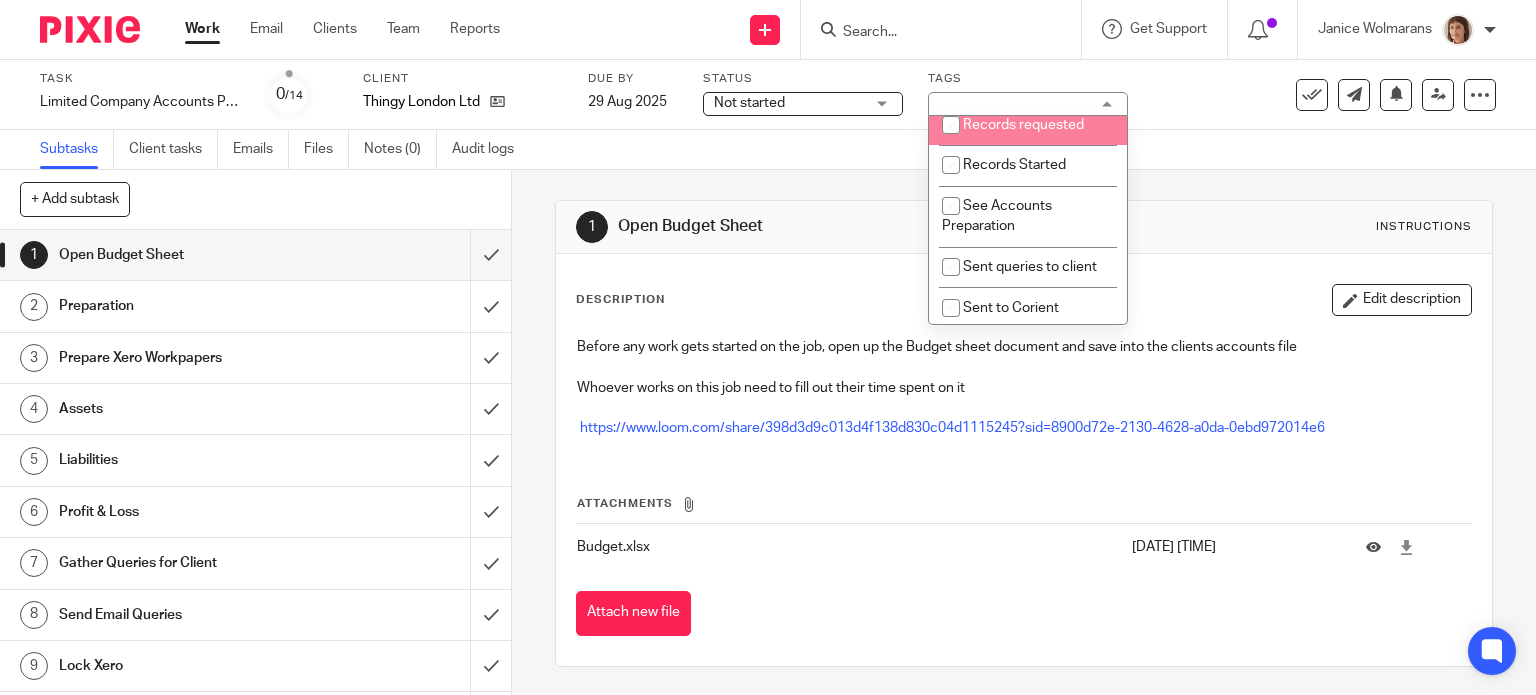 click on "Records requested" at bounding box center [1023, 125] 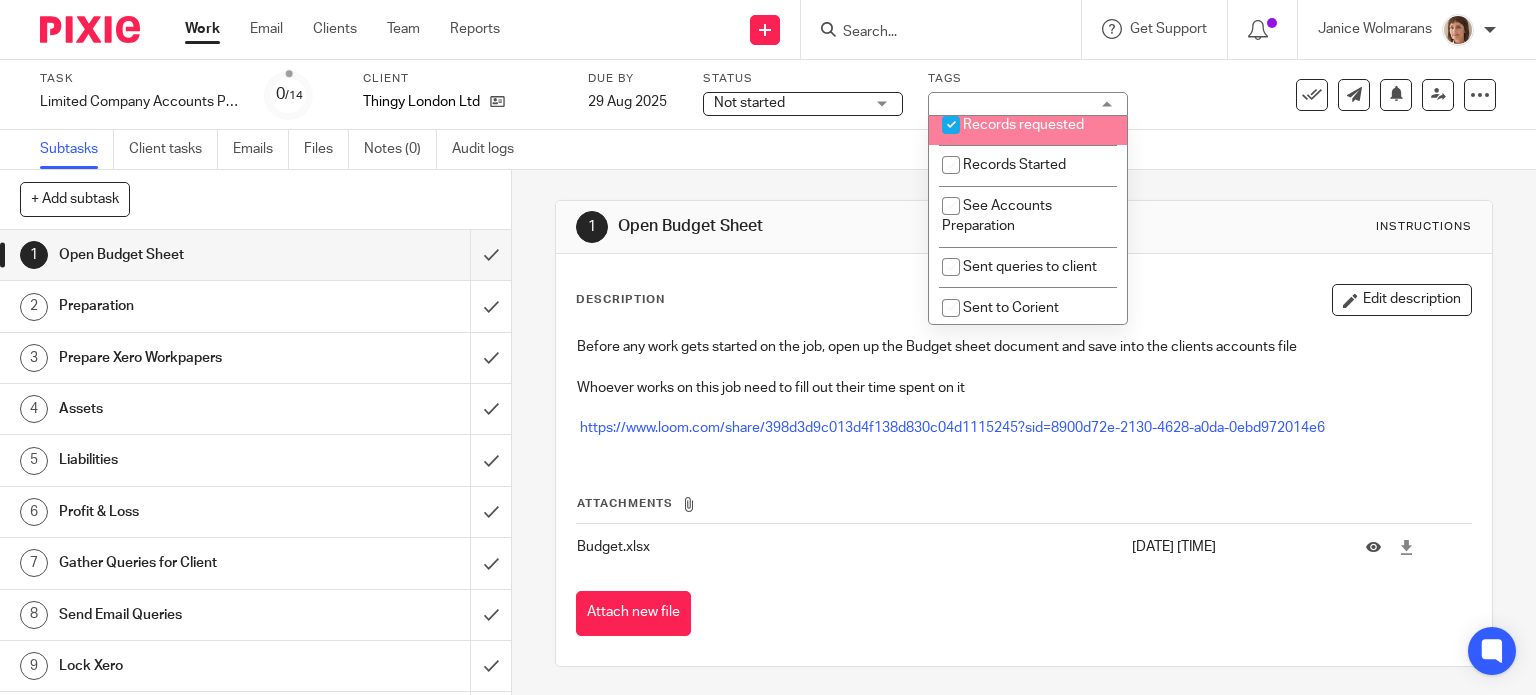 checkbox on "true" 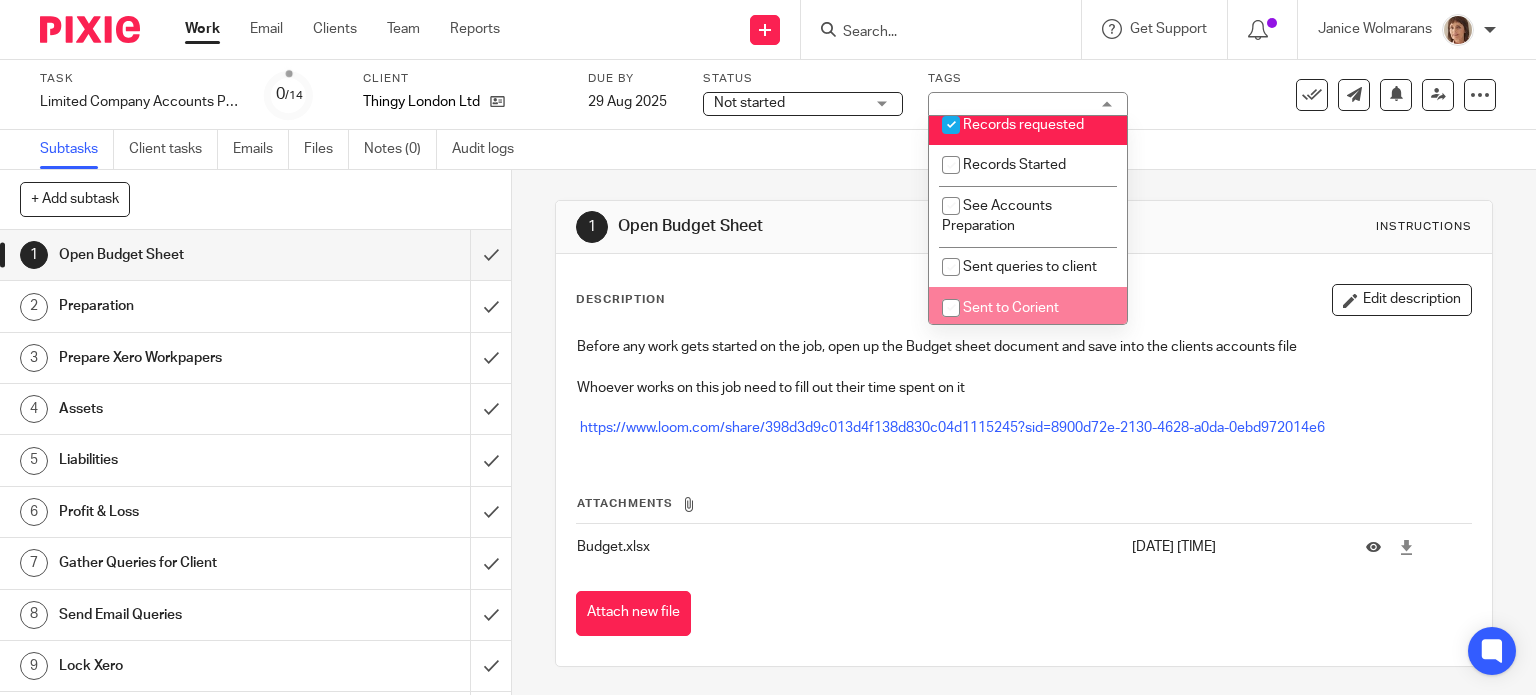click on "Work" at bounding box center (202, 29) 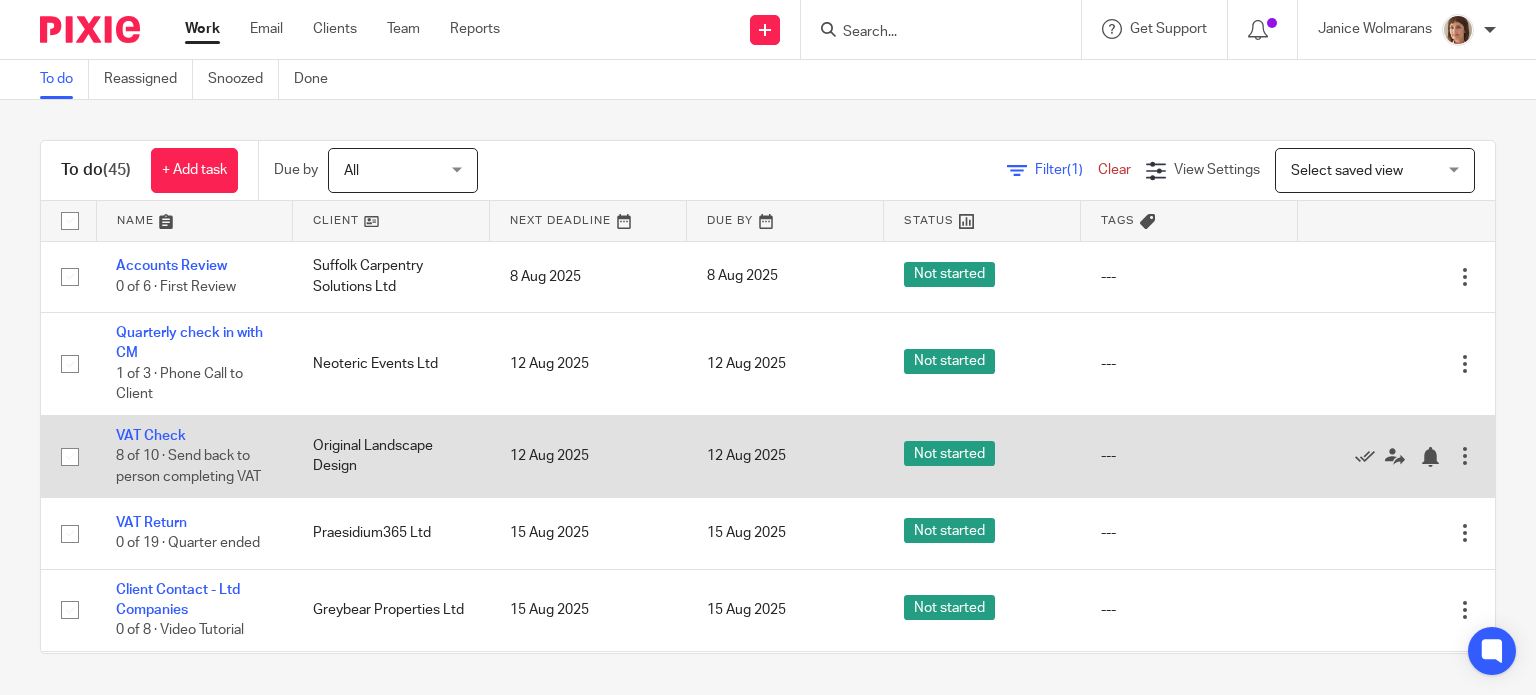 scroll, scrollTop: 0, scrollLeft: 0, axis: both 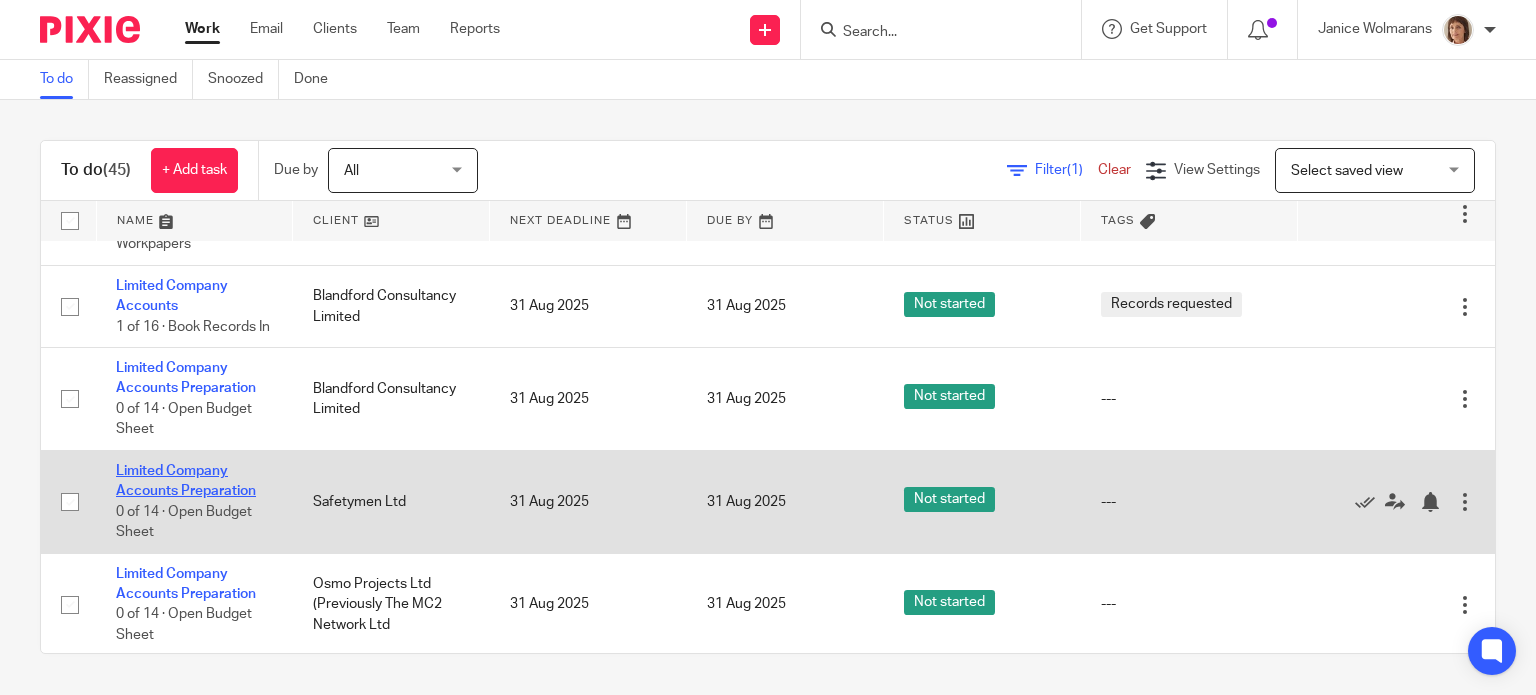 click on "Limited Company Accounts Preparation" at bounding box center [186, 481] 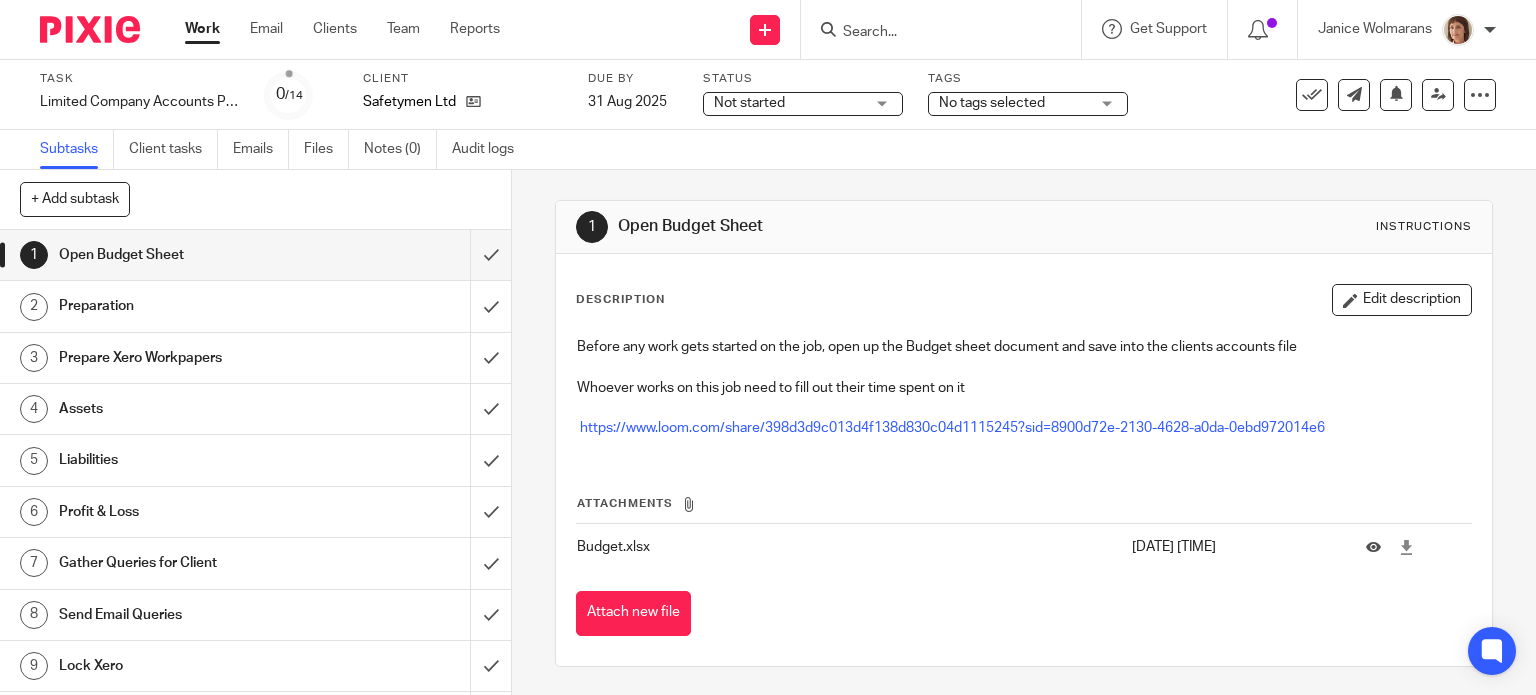 scroll, scrollTop: 0, scrollLeft: 0, axis: both 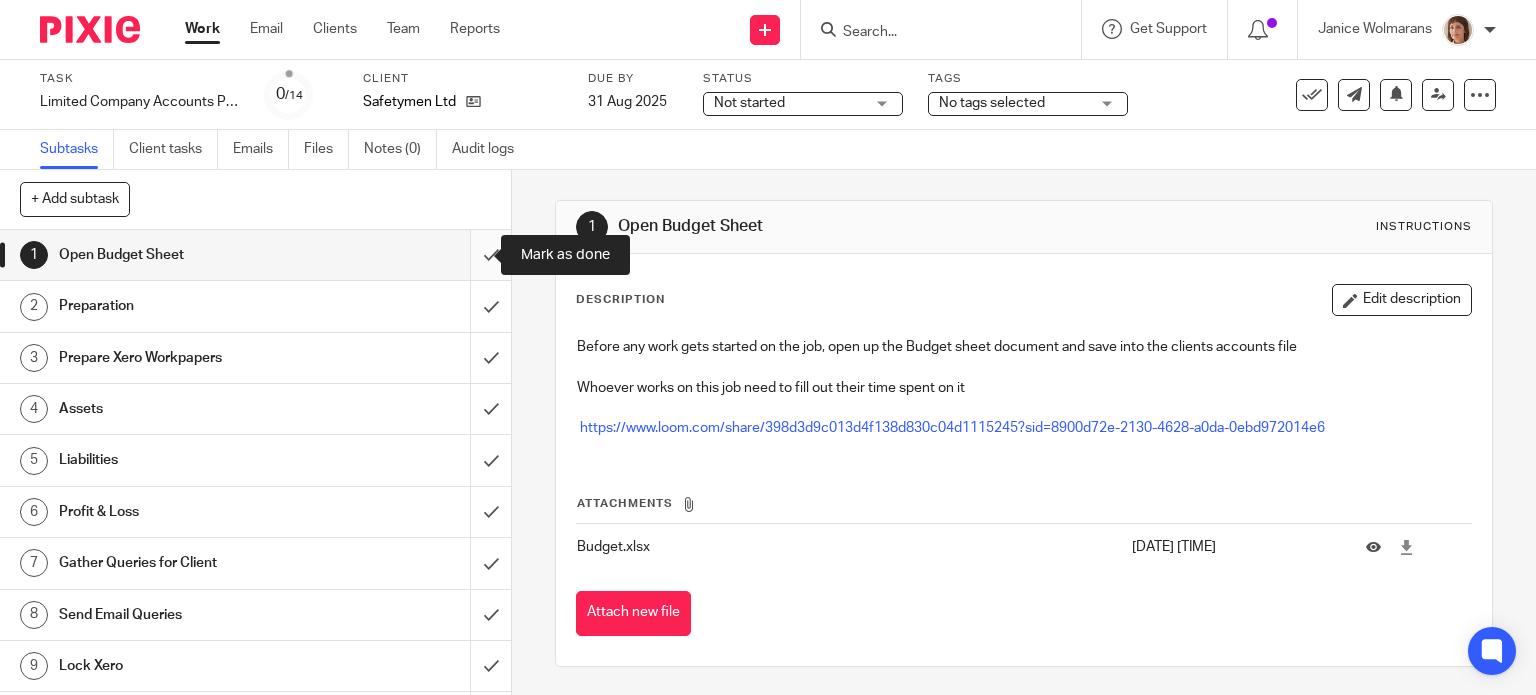 click at bounding box center [255, 255] 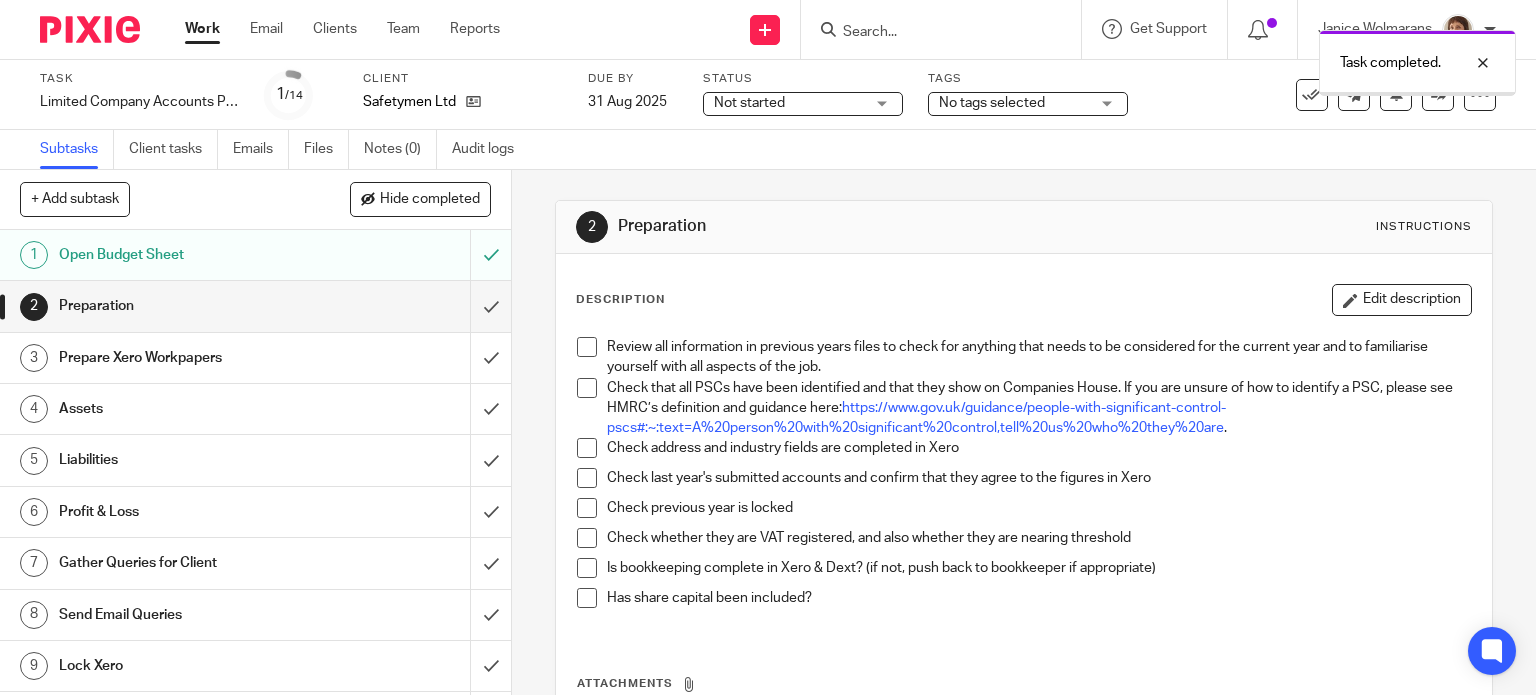 scroll, scrollTop: 0, scrollLeft: 0, axis: both 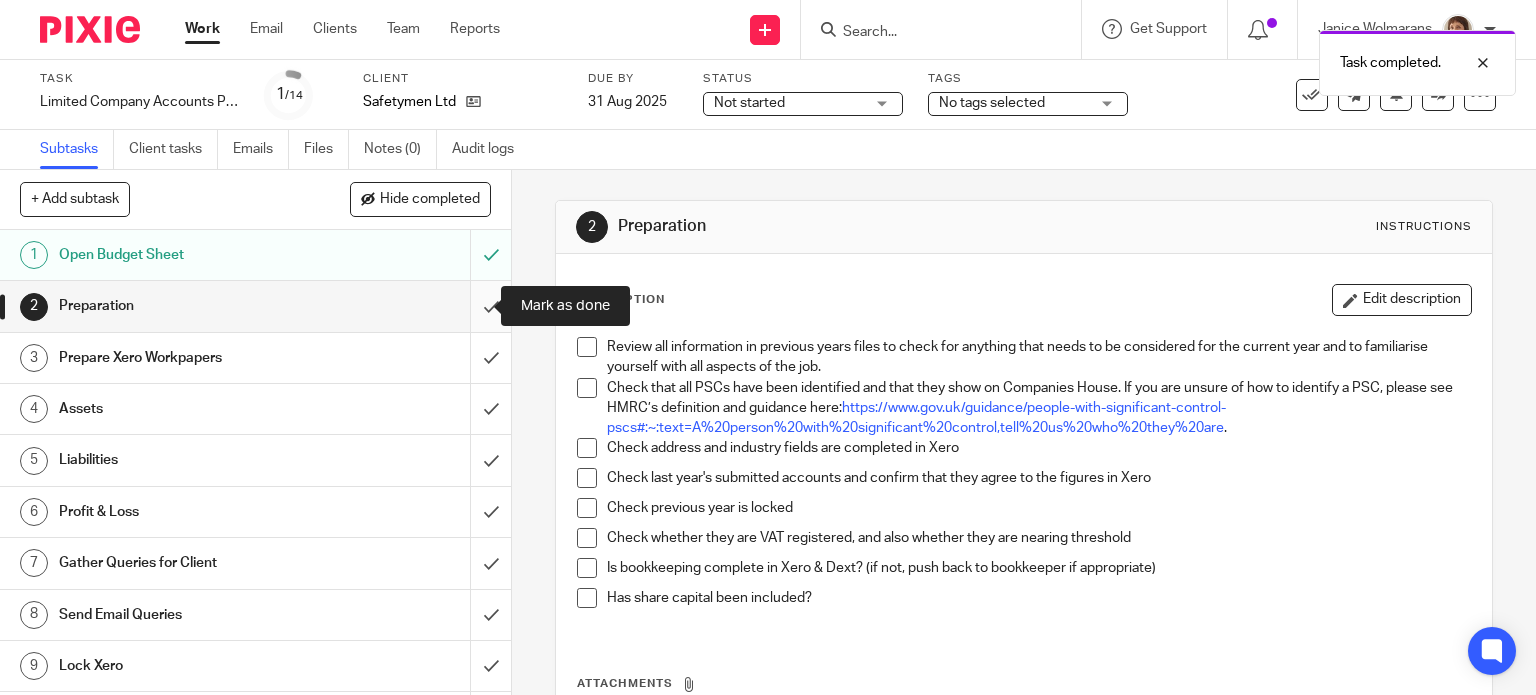 click at bounding box center (255, 306) 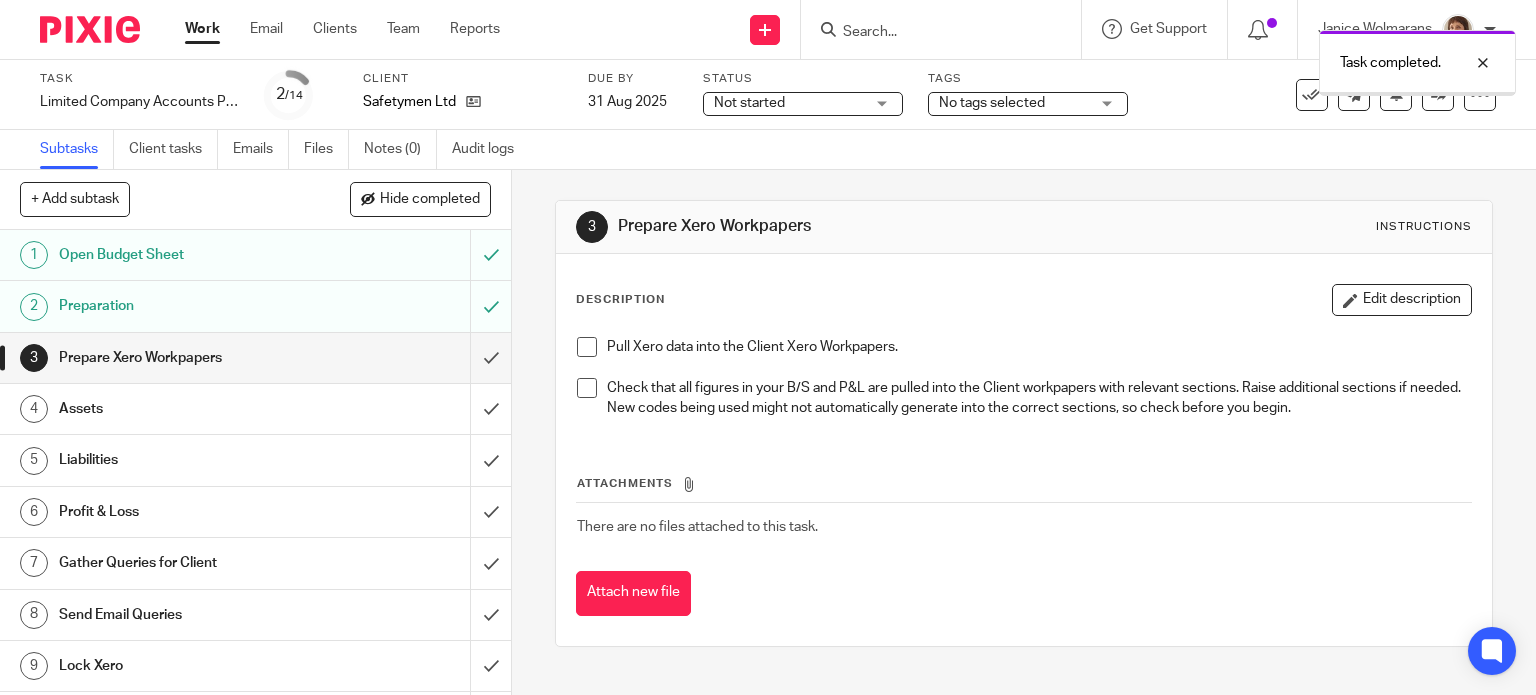 scroll, scrollTop: 0, scrollLeft: 0, axis: both 